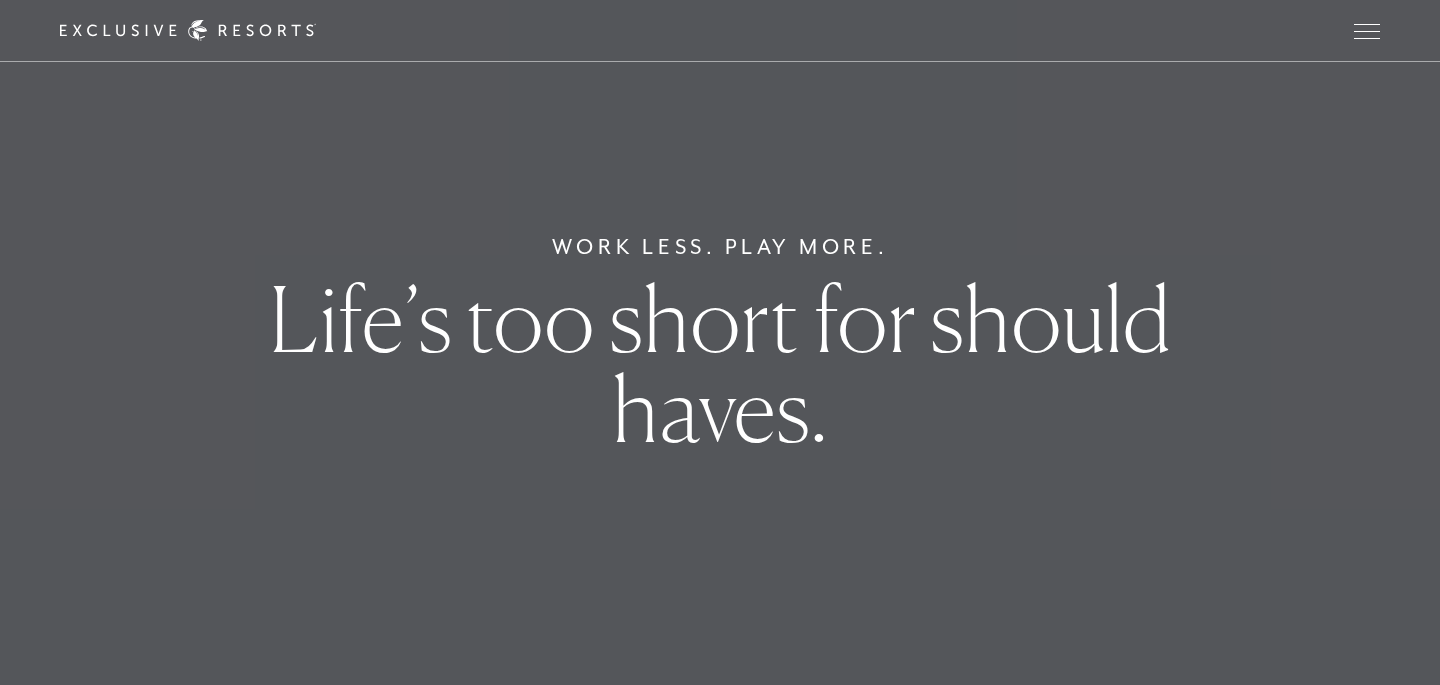 scroll, scrollTop: 0, scrollLeft: 0, axis: both 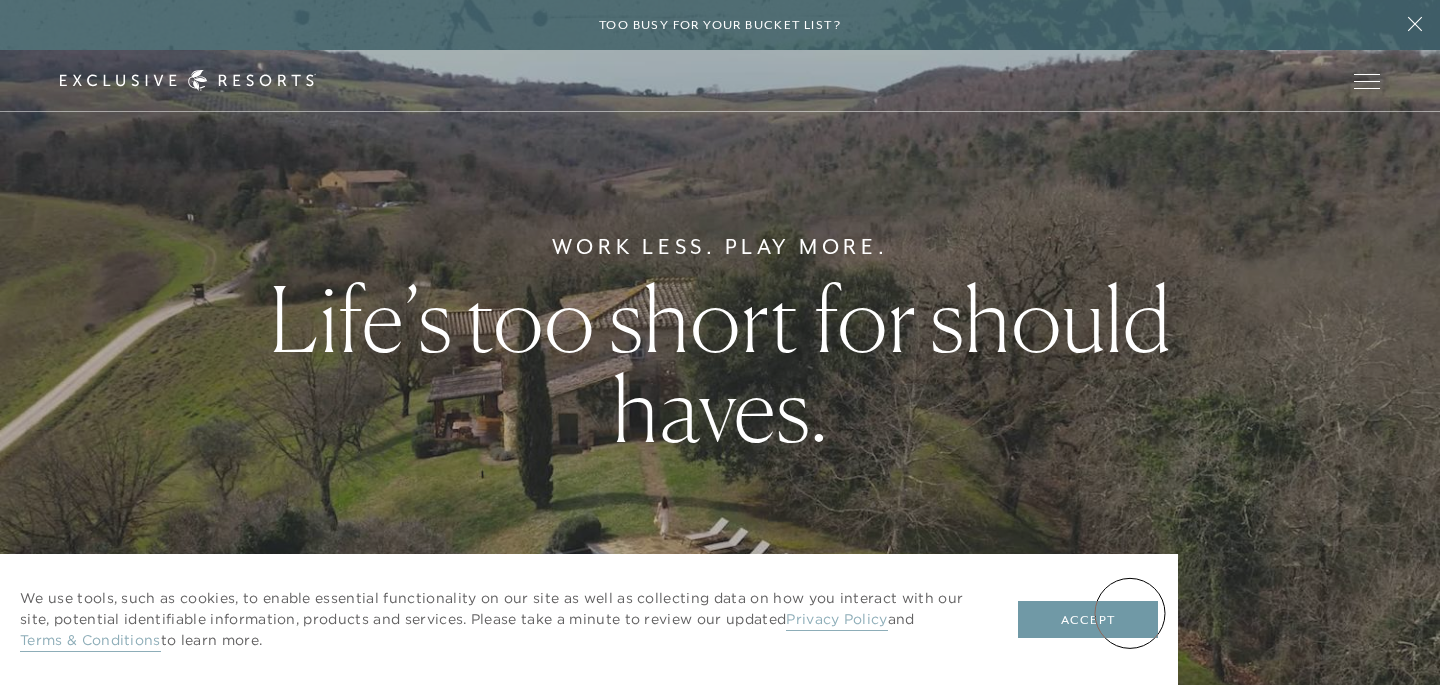 click on "Accept" at bounding box center [1088, 620] 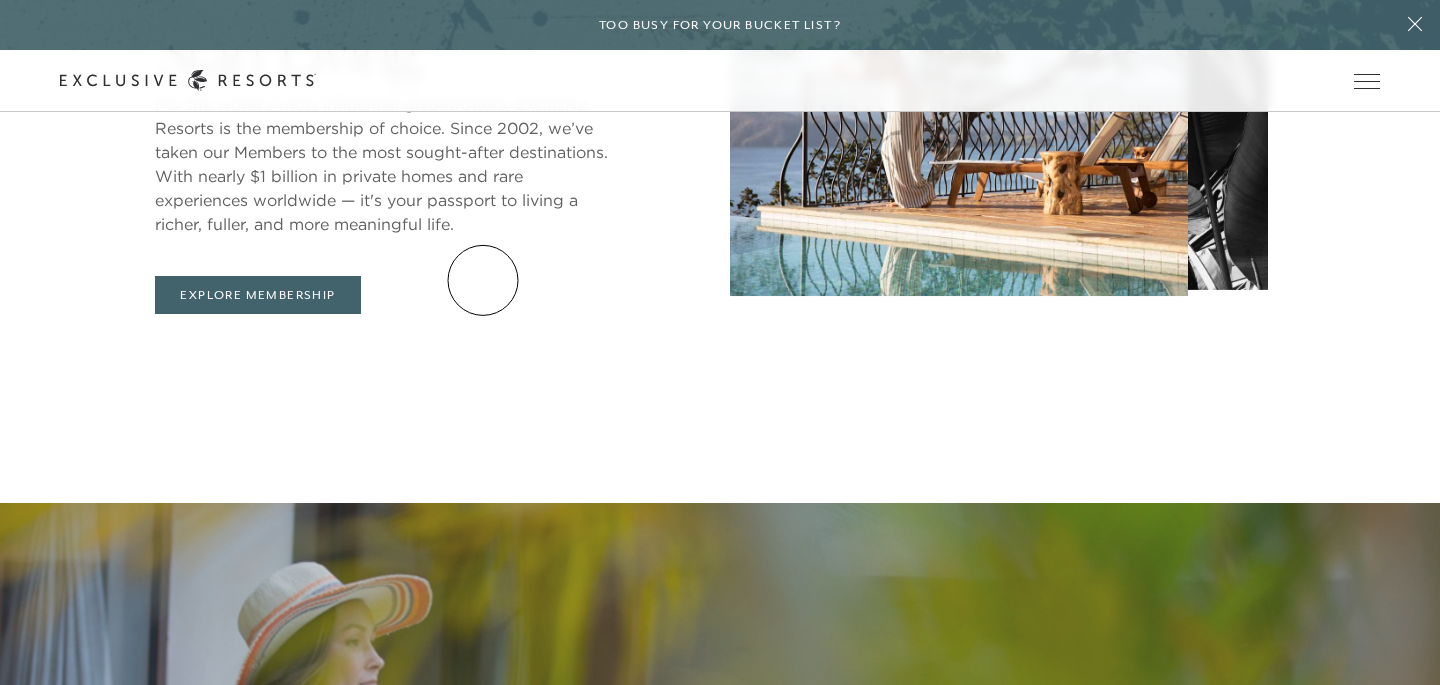 scroll, scrollTop: 913, scrollLeft: 0, axis: vertical 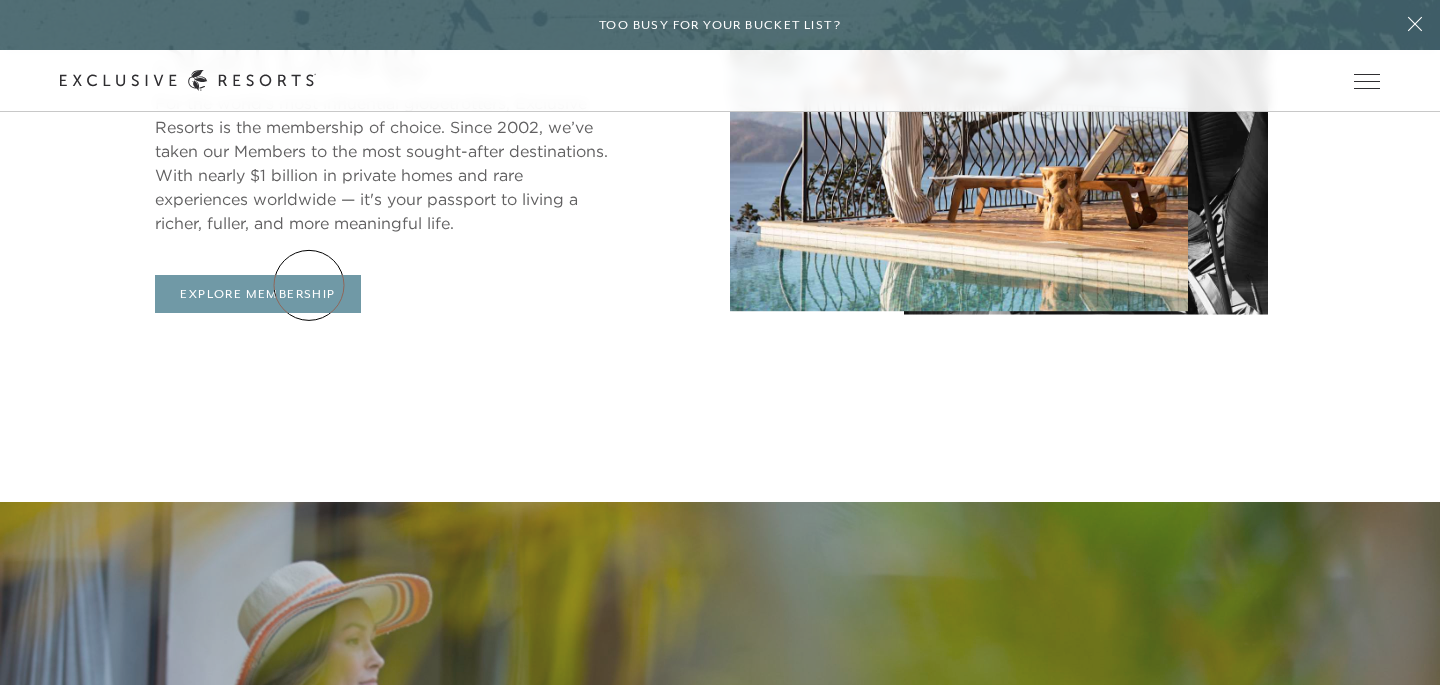 click on "Explore Membership" at bounding box center (257, 294) 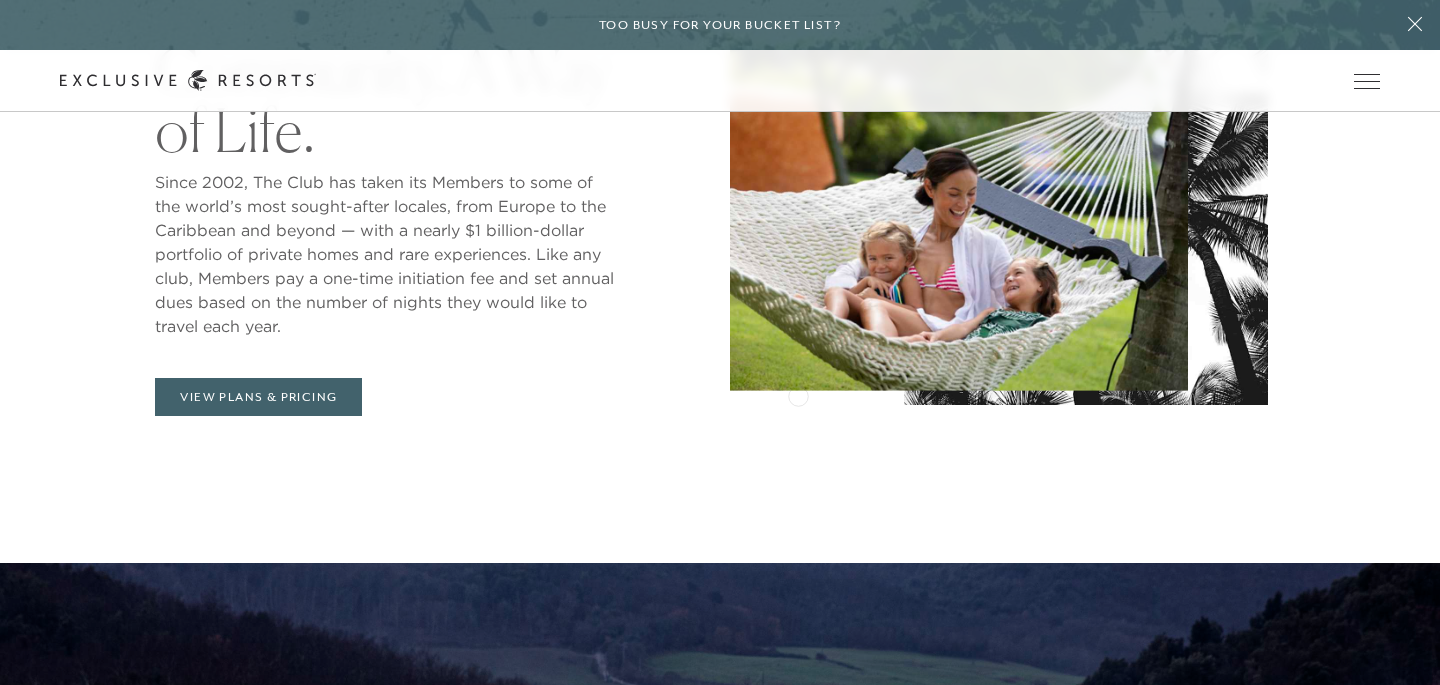 scroll, scrollTop: 854, scrollLeft: 0, axis: vertical 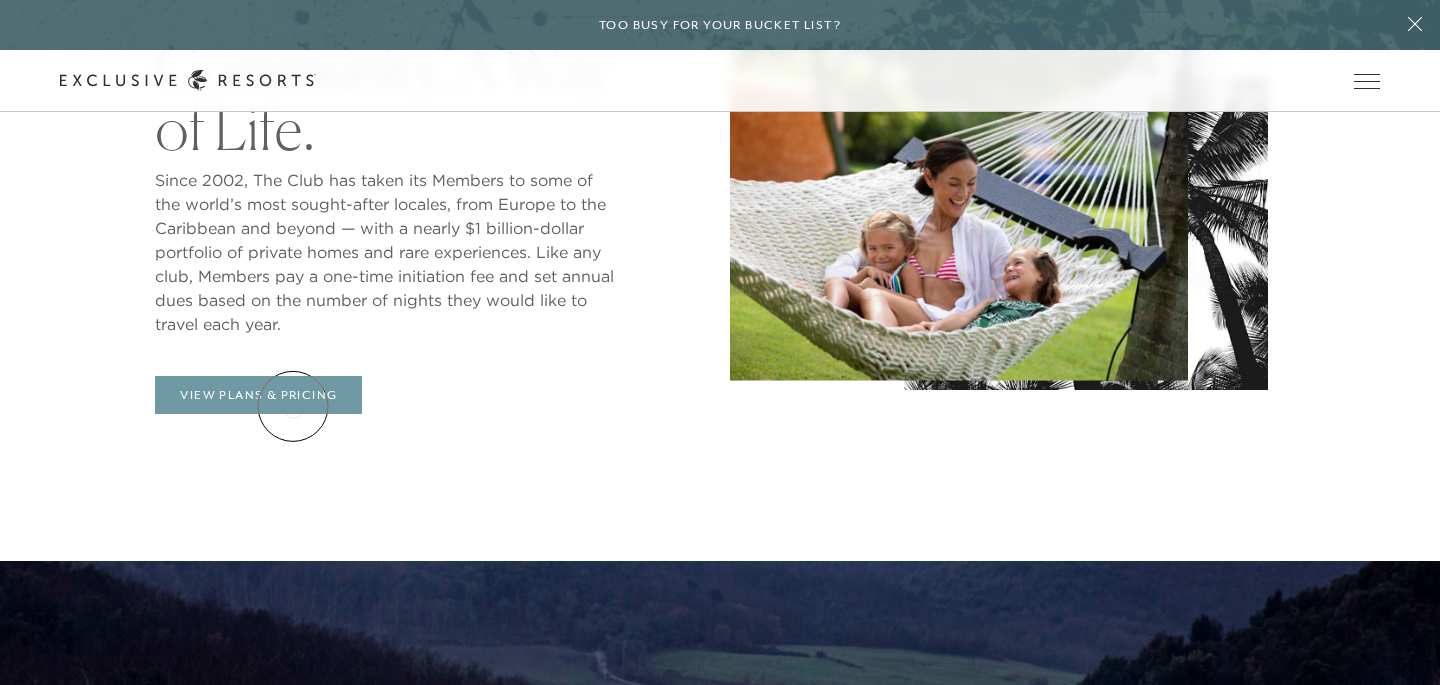 click on "View Plans & Pricing" at bounding box center [258, 395] 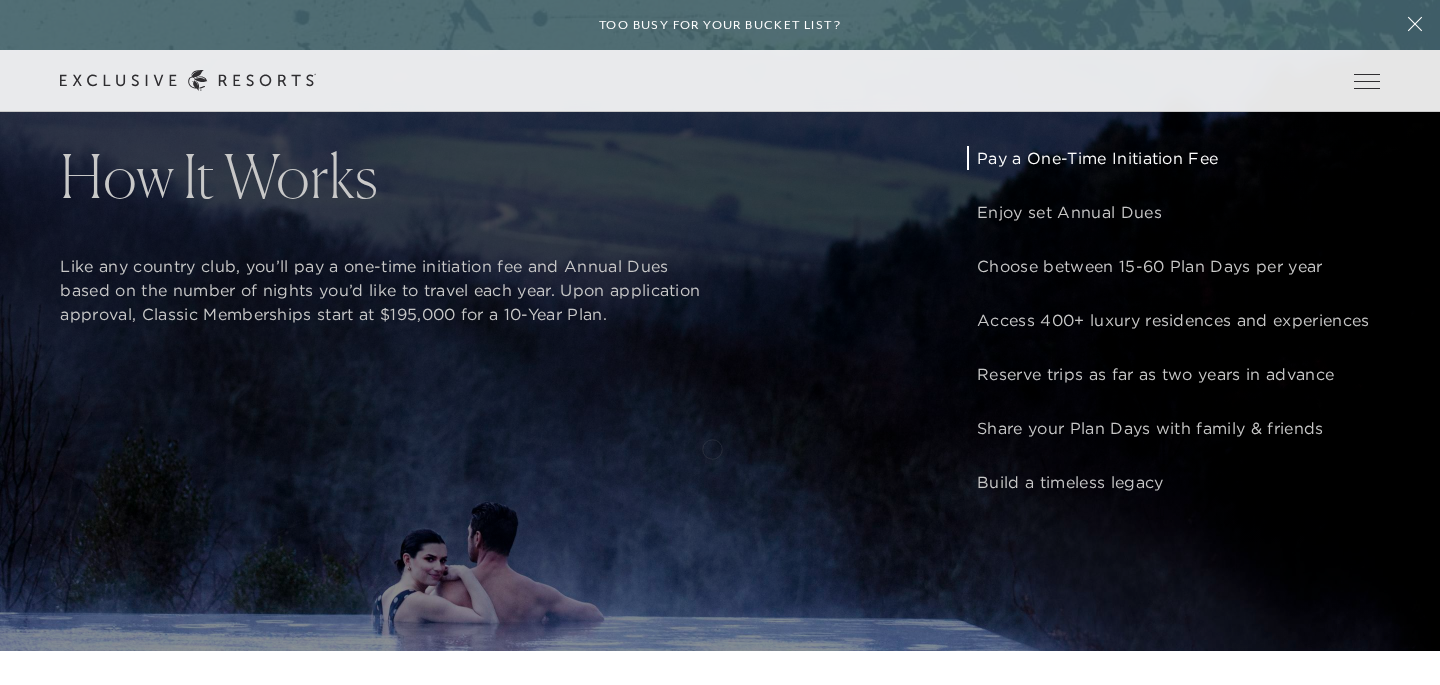 scroll, scrollTop: 0, scrollLeft: 0, axis: both 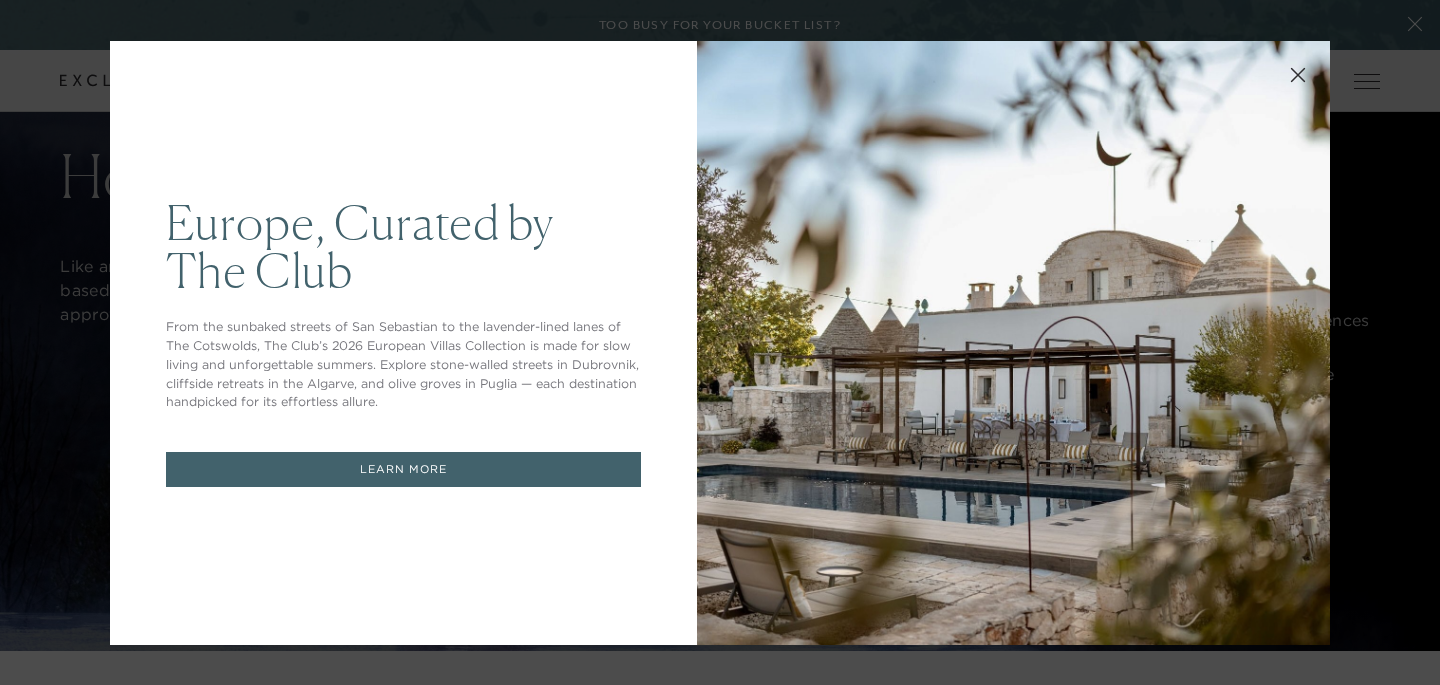 click at bounding box center (1298, 73) 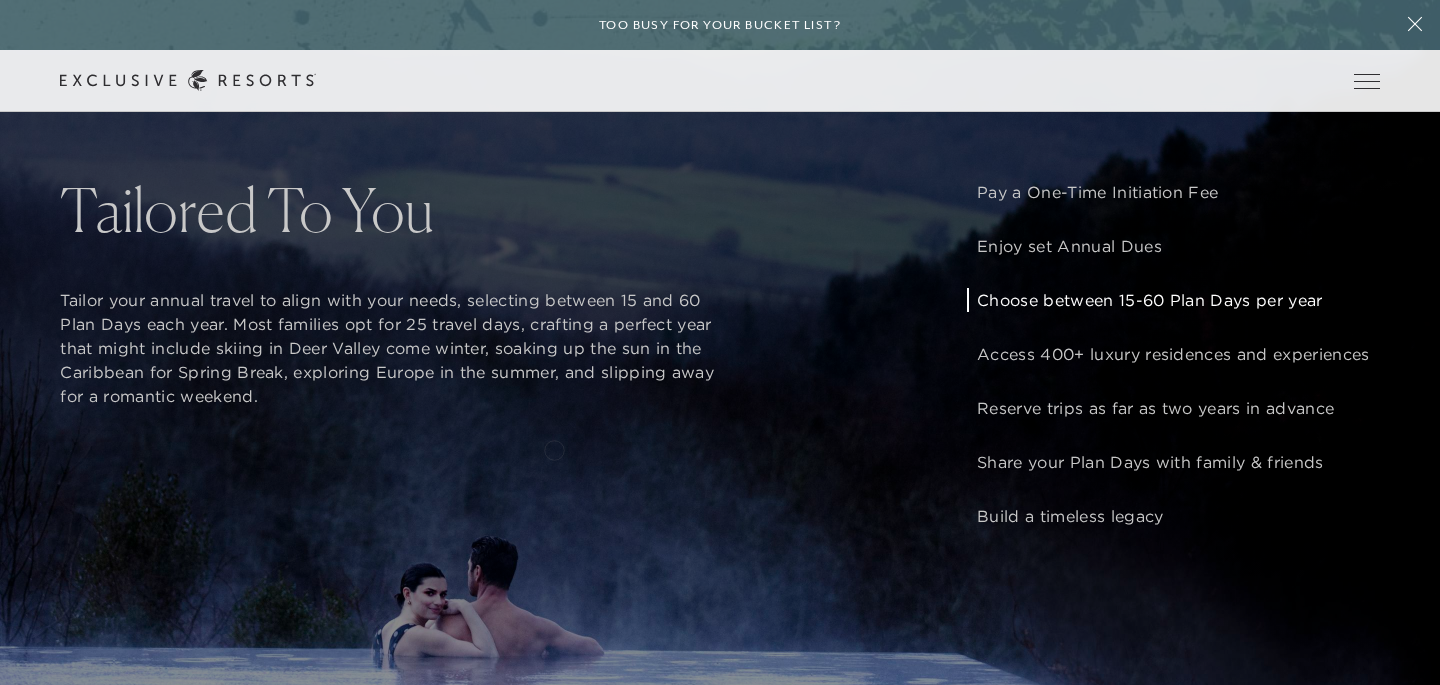 scroll, scrollTop: 1397, scrollLeft: 0, axis: vertical 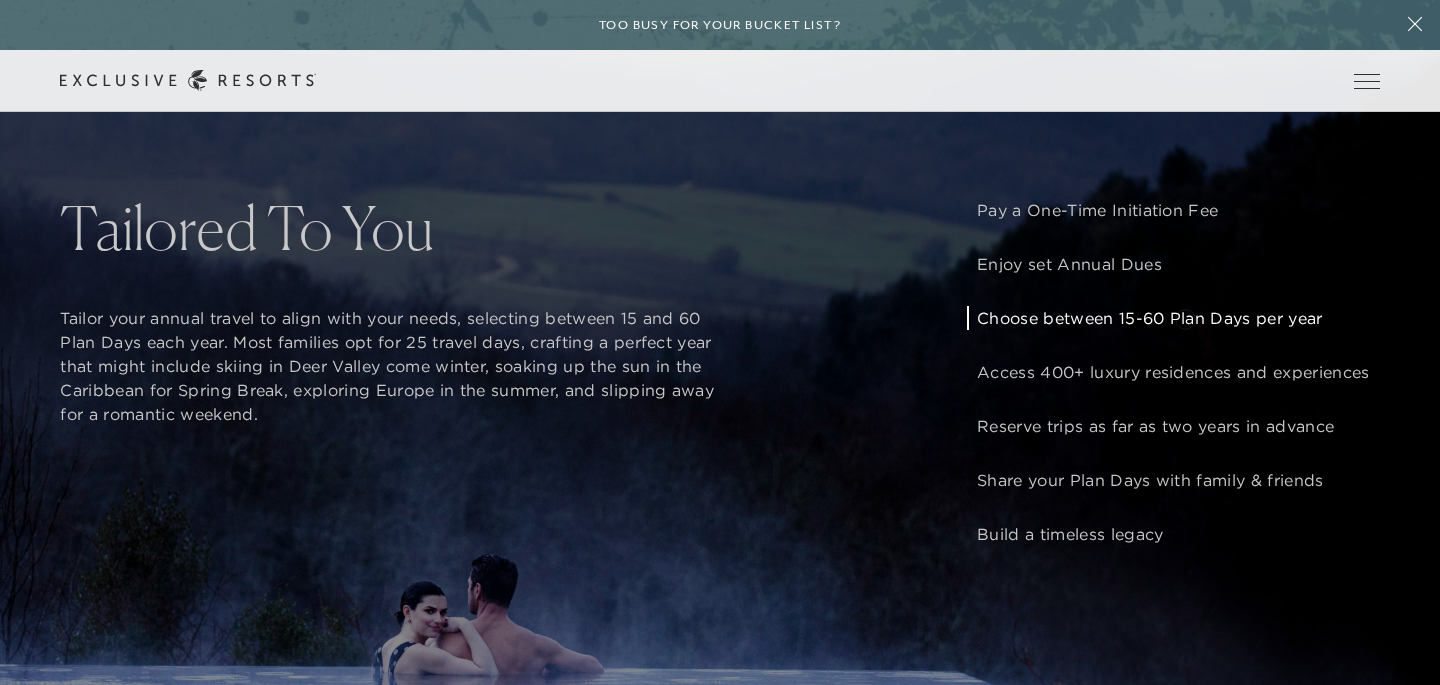 click on "Choose between 15-60 Plan Days per year" at bounding box center [1173, 318] 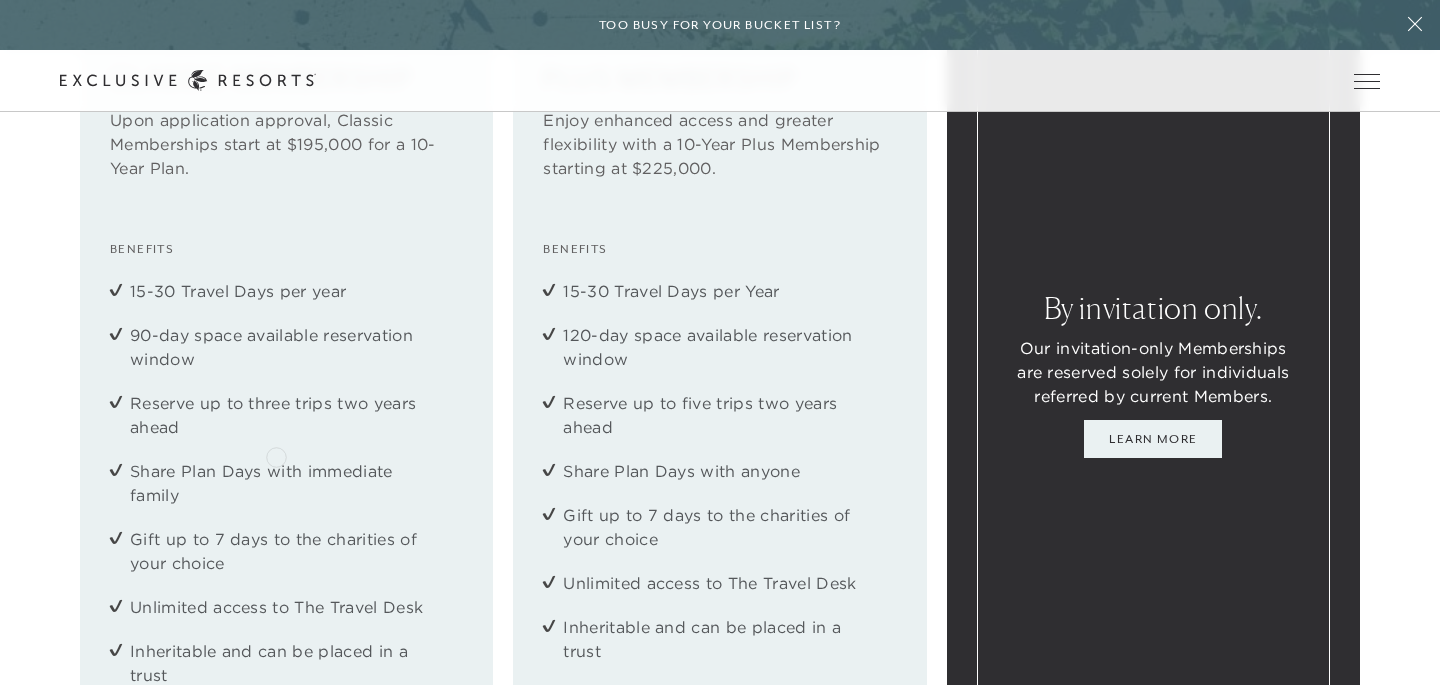 scroll, scrollTop: 2485, scrollLeft: 0, axis: vertical 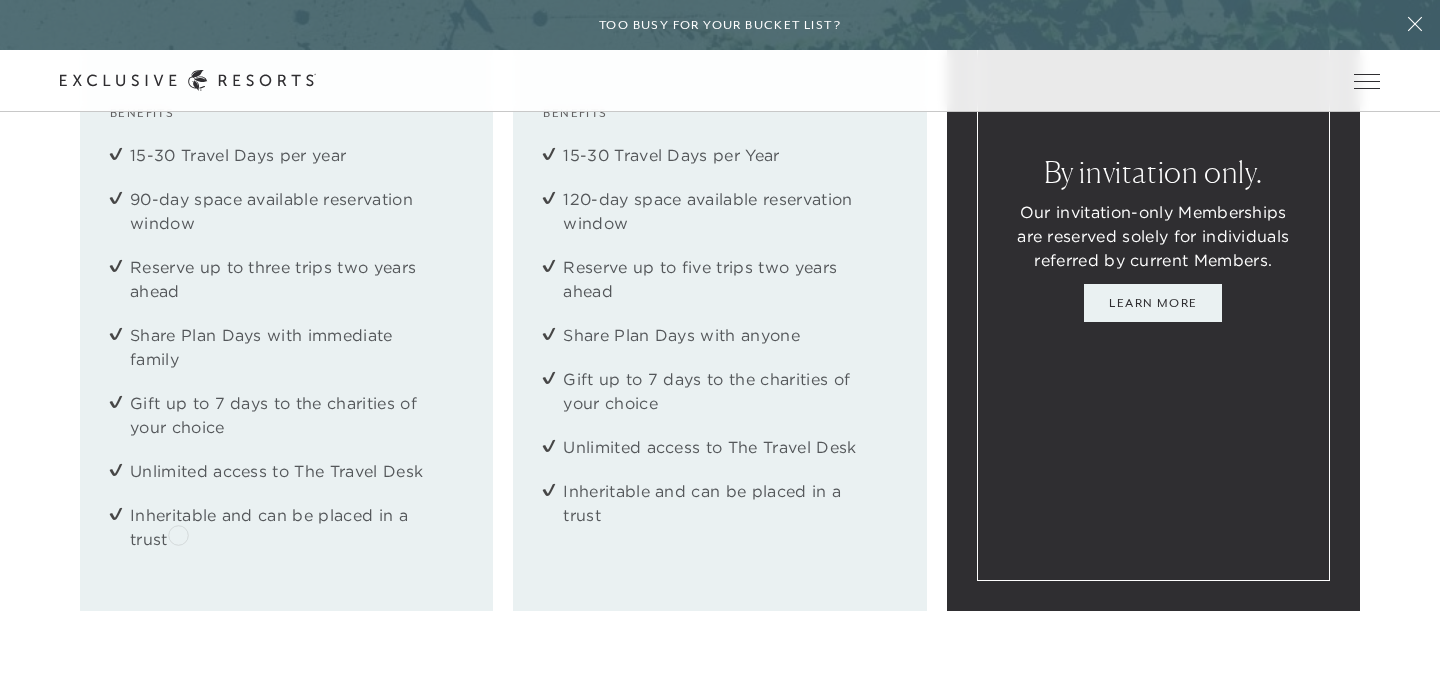 click on "Inheritable and can be placed in a trust" at bounding box center [286, 527] 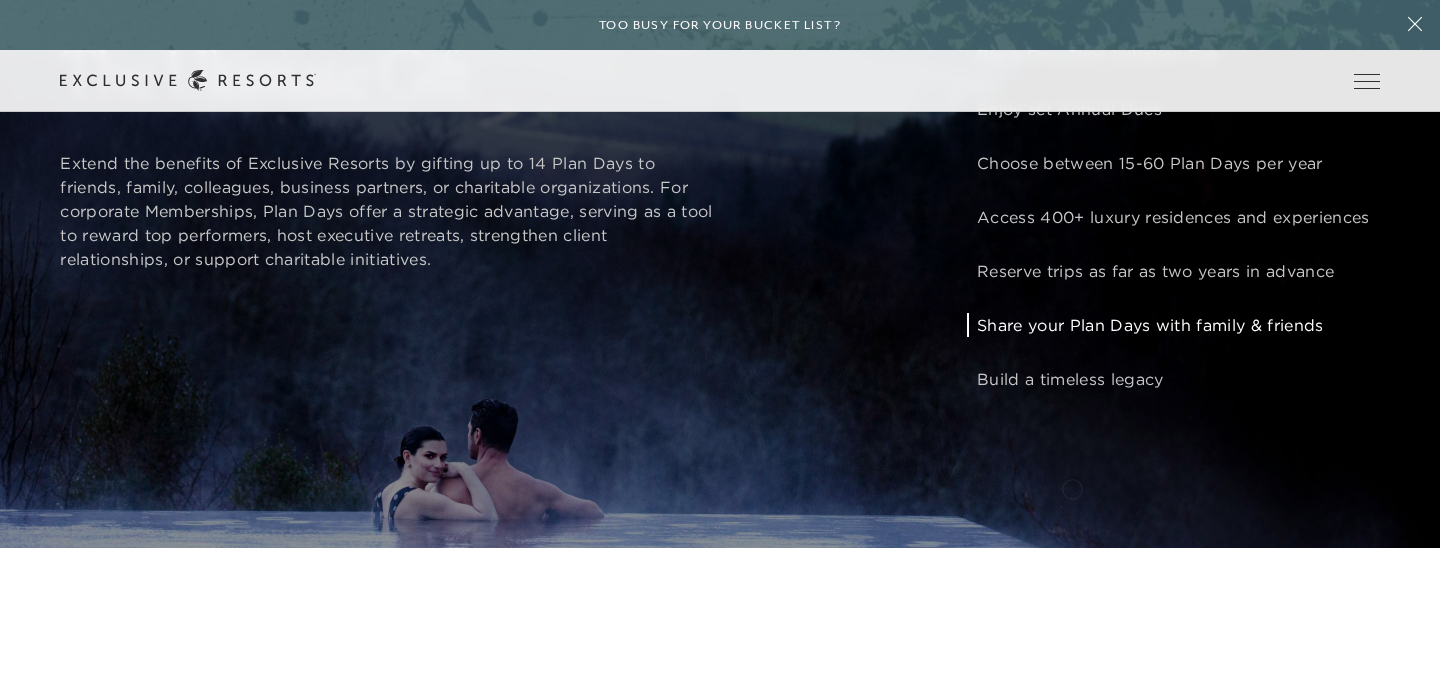 scroll, scrollTop: 1377, scrollLeft: 0, axis: vertical 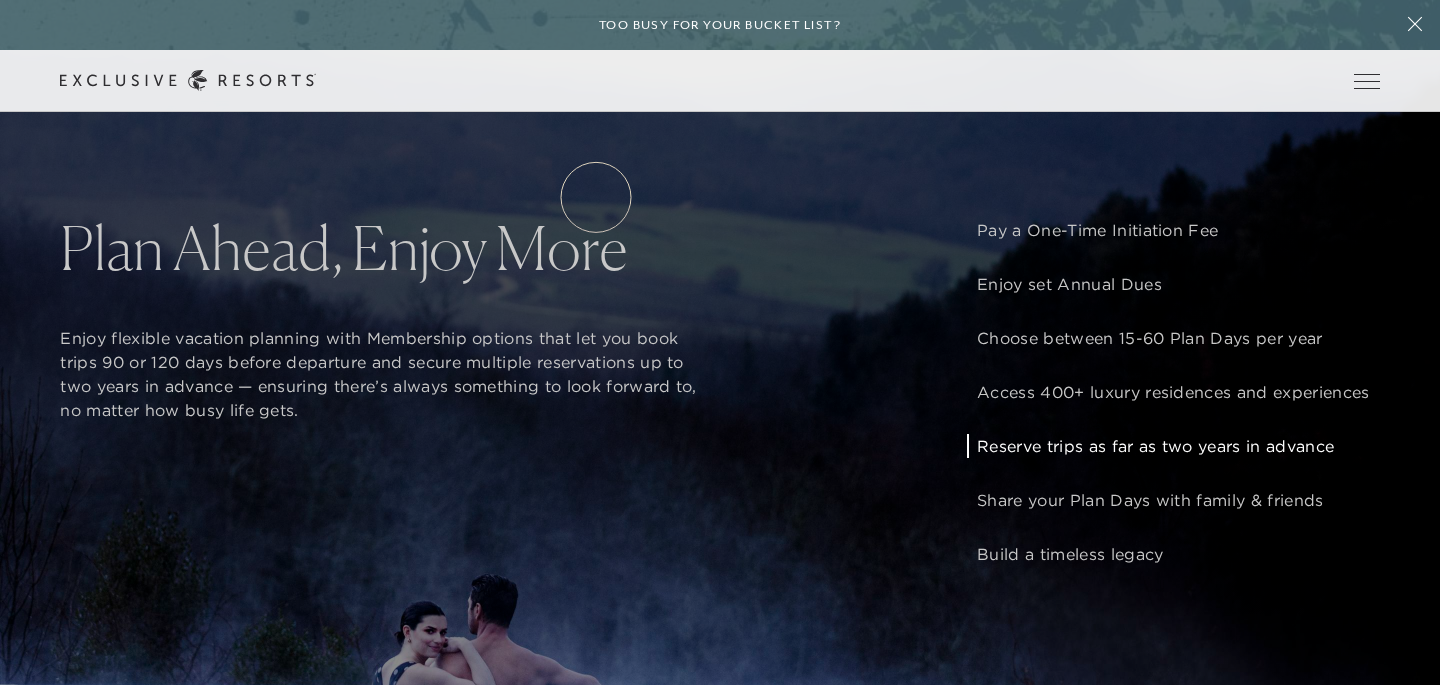 click on "Residence Collection" at bounding box center [0, 0] 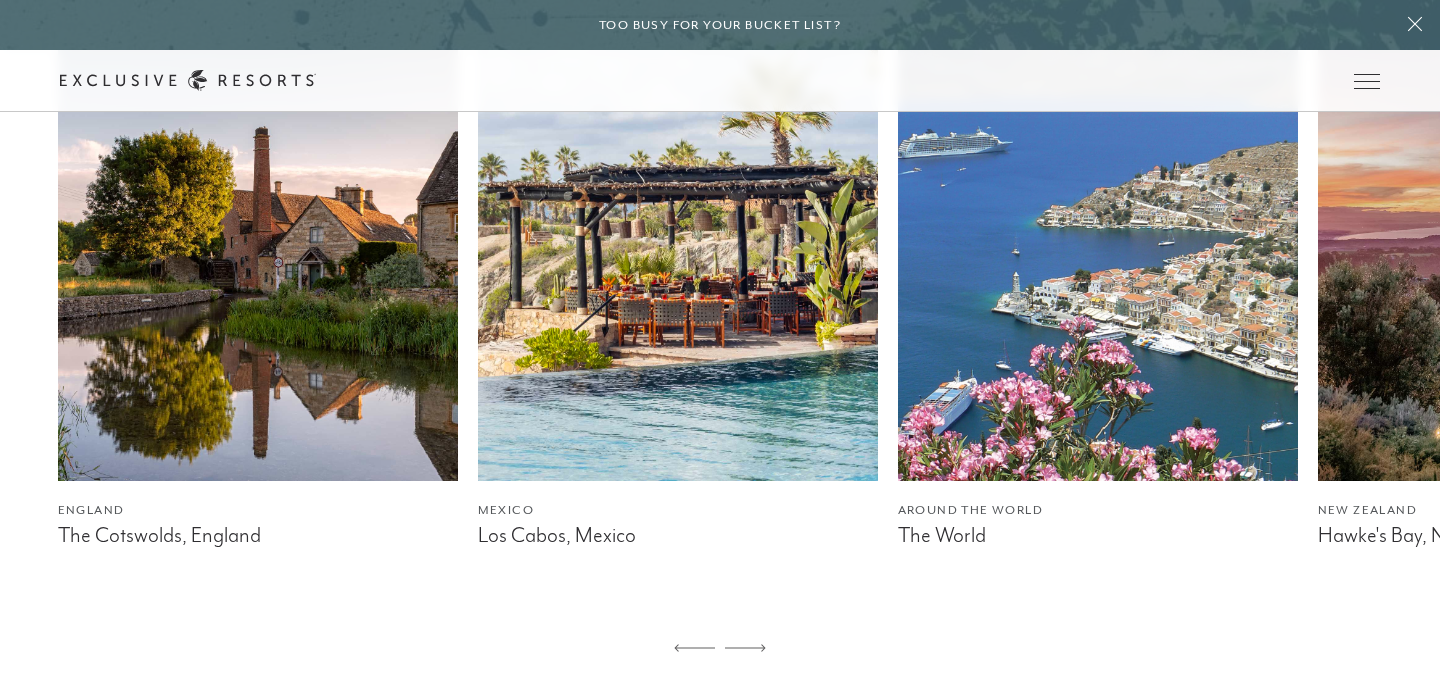 scroll, scrollTop: 1150, scrollLeft: 0, axis: vertical 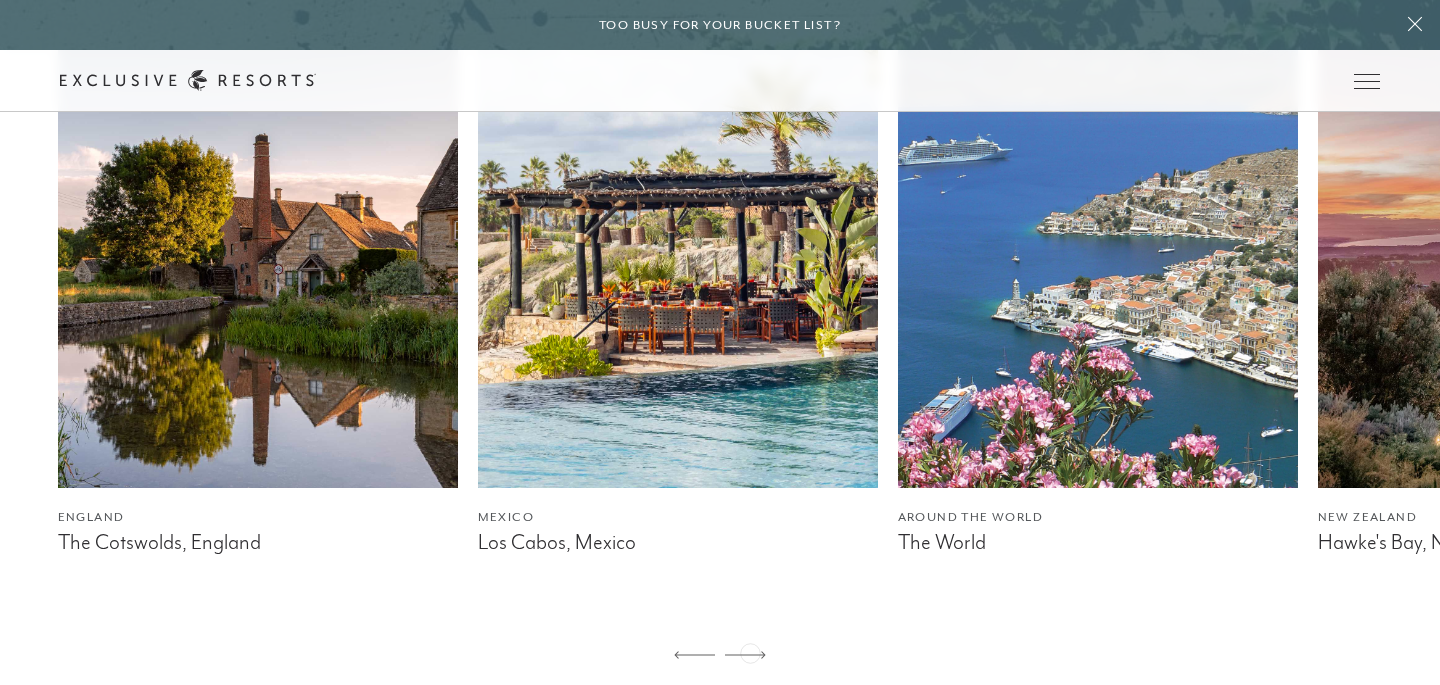 click 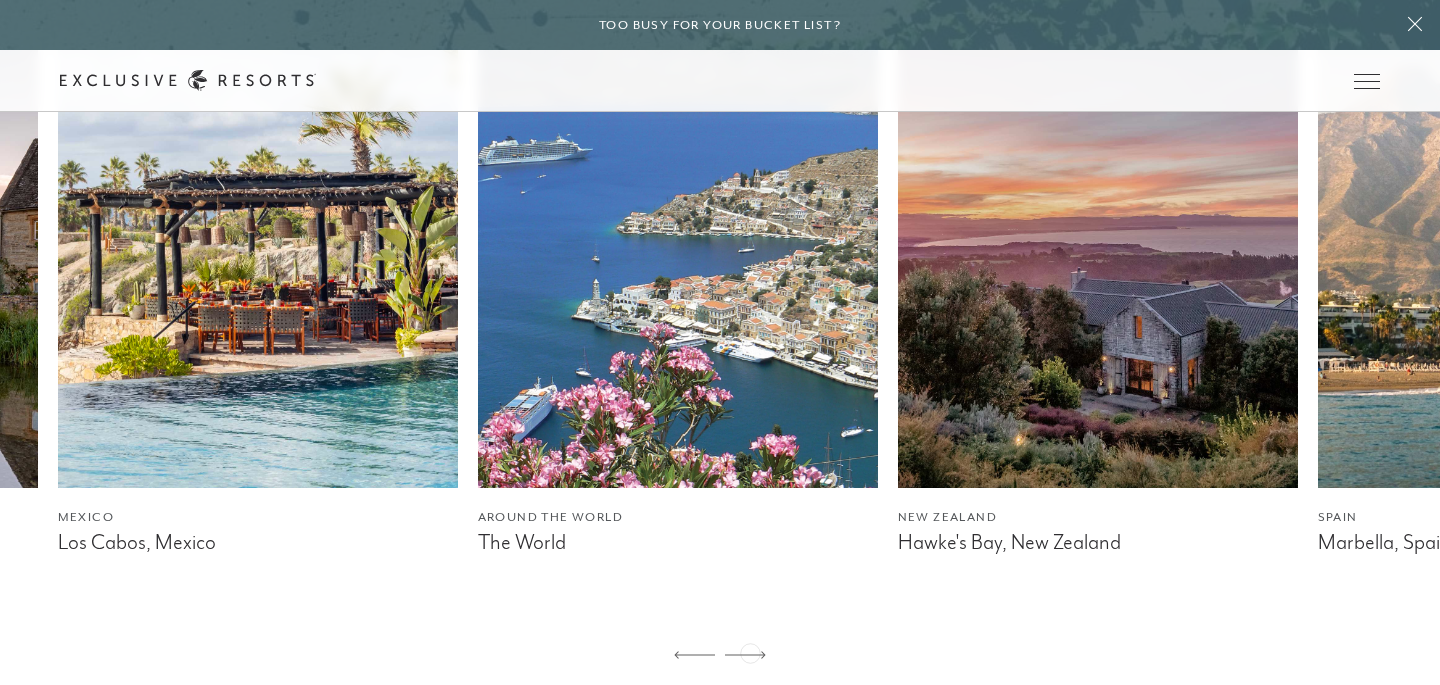 click 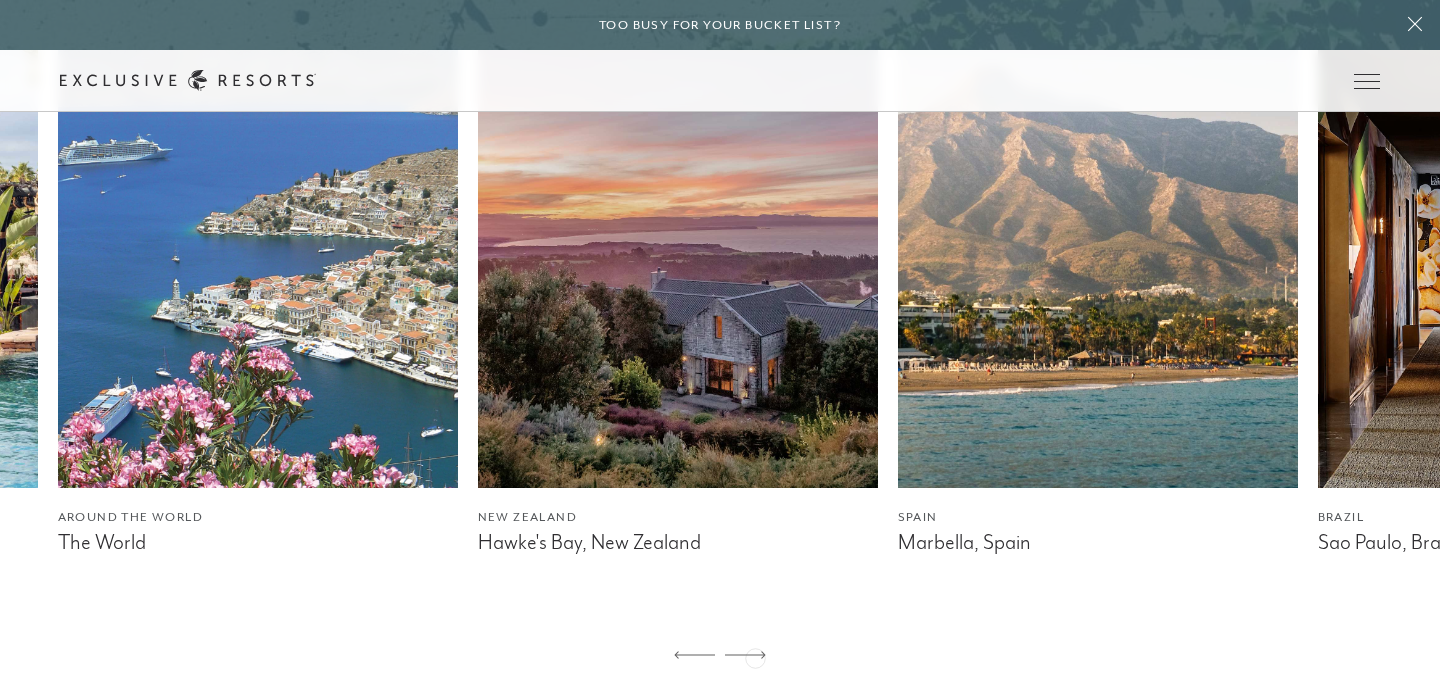 click 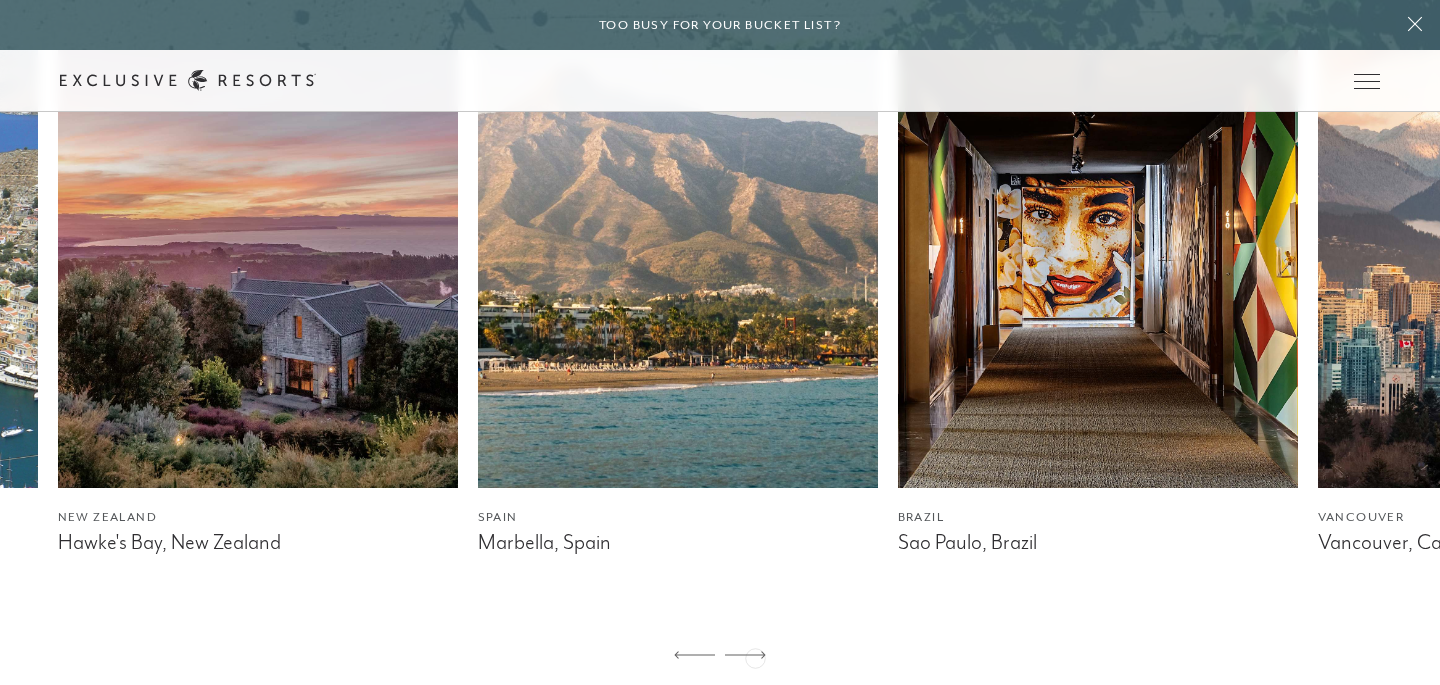 click 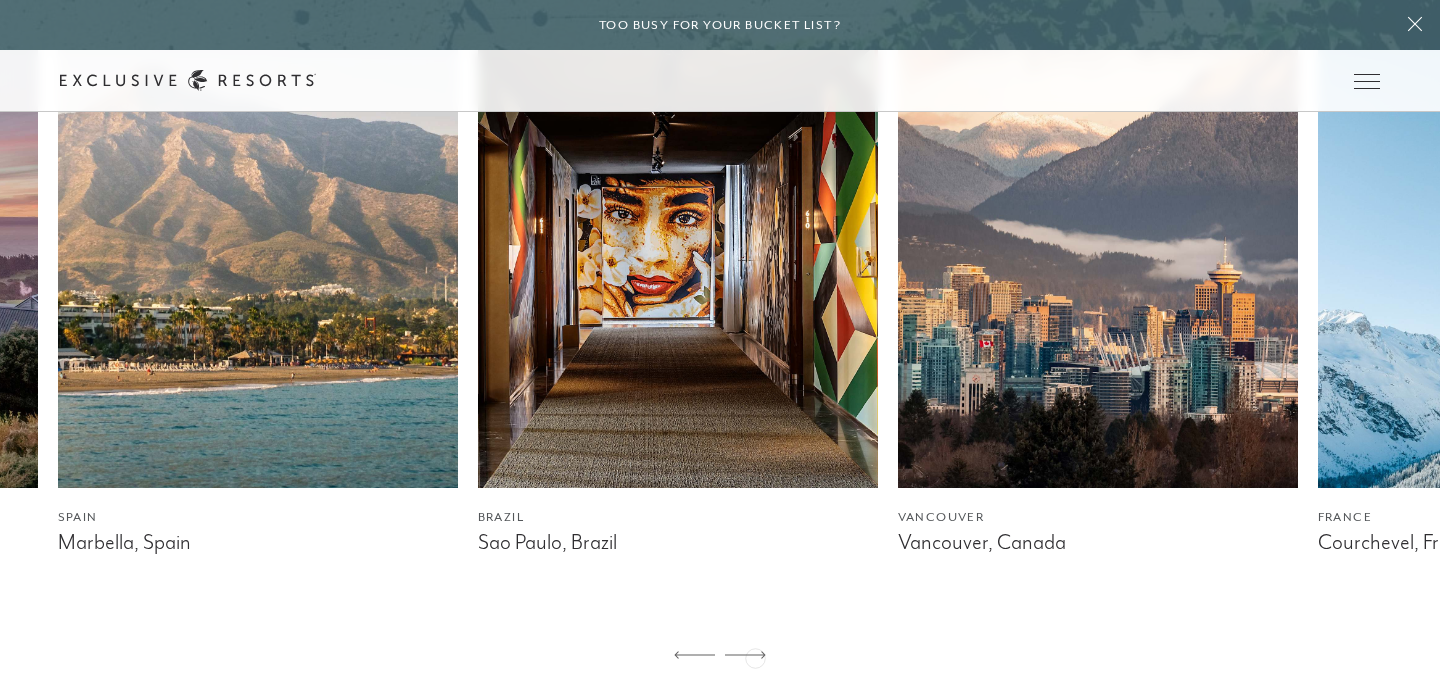 click 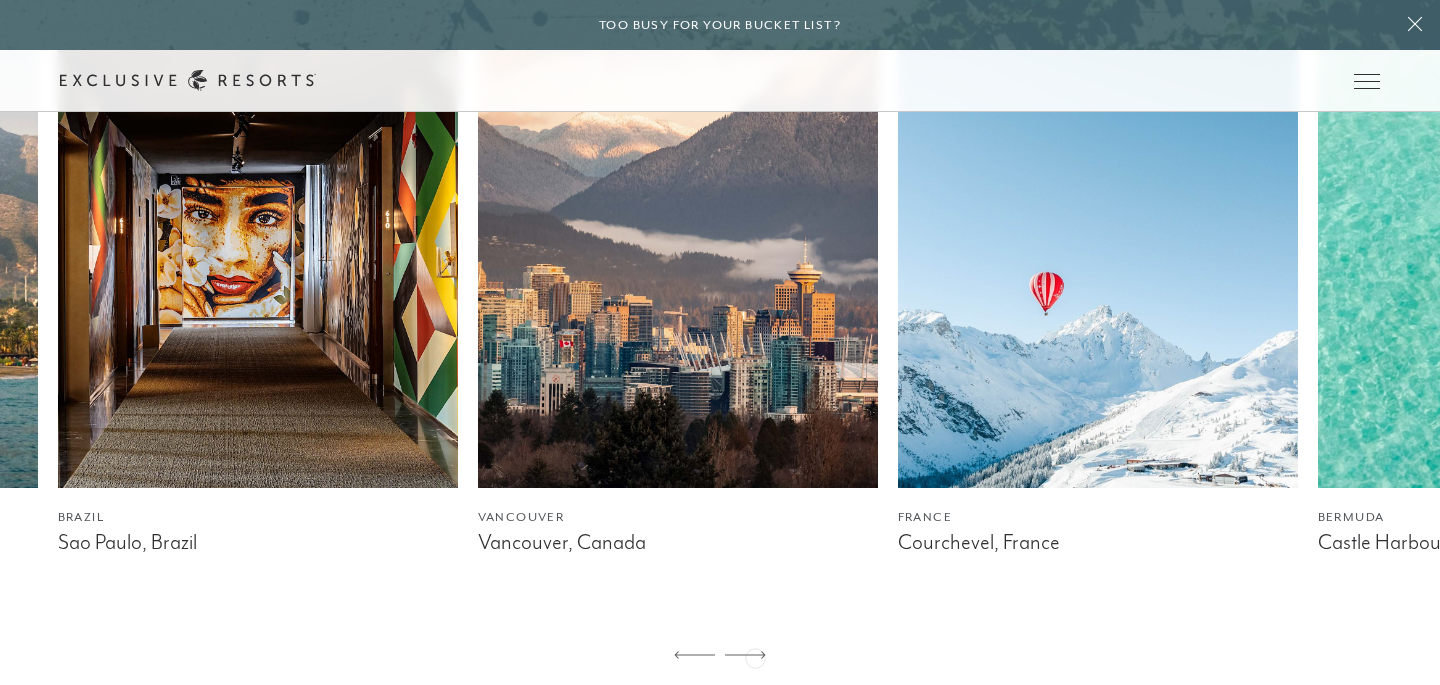 click 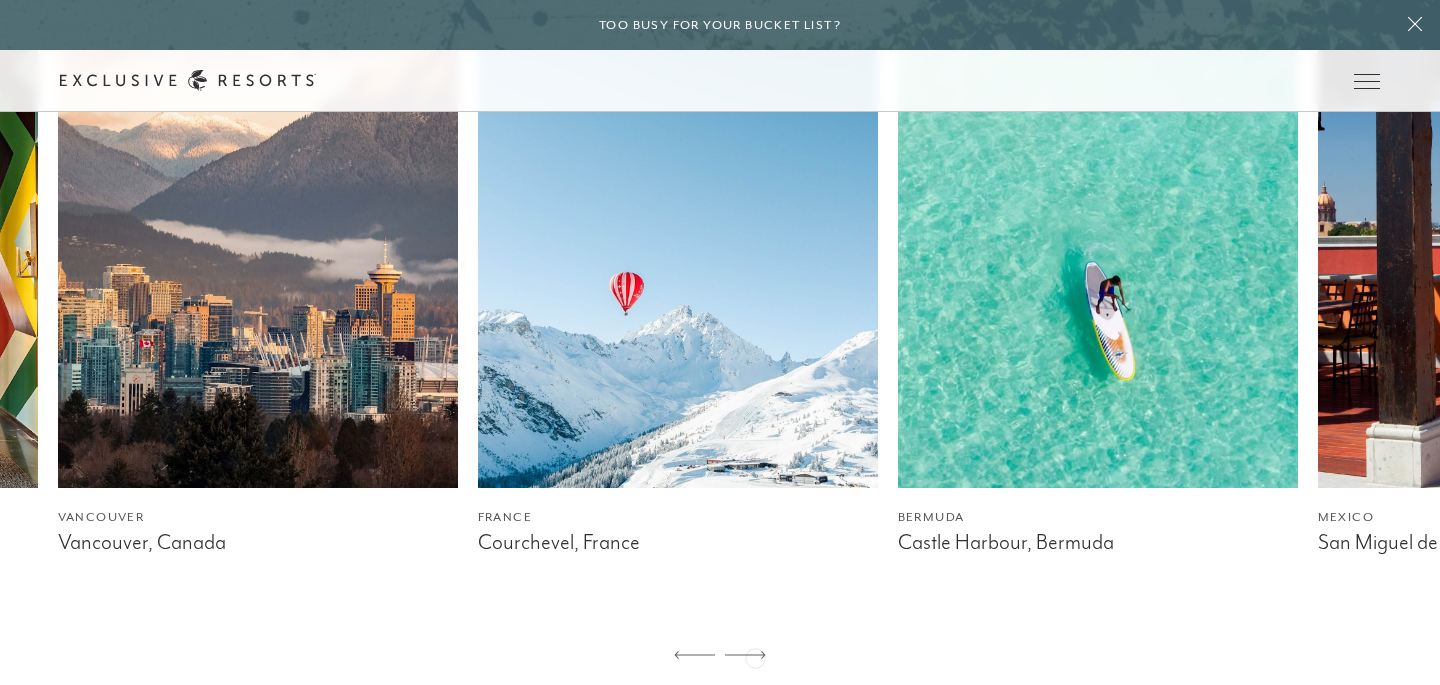 click 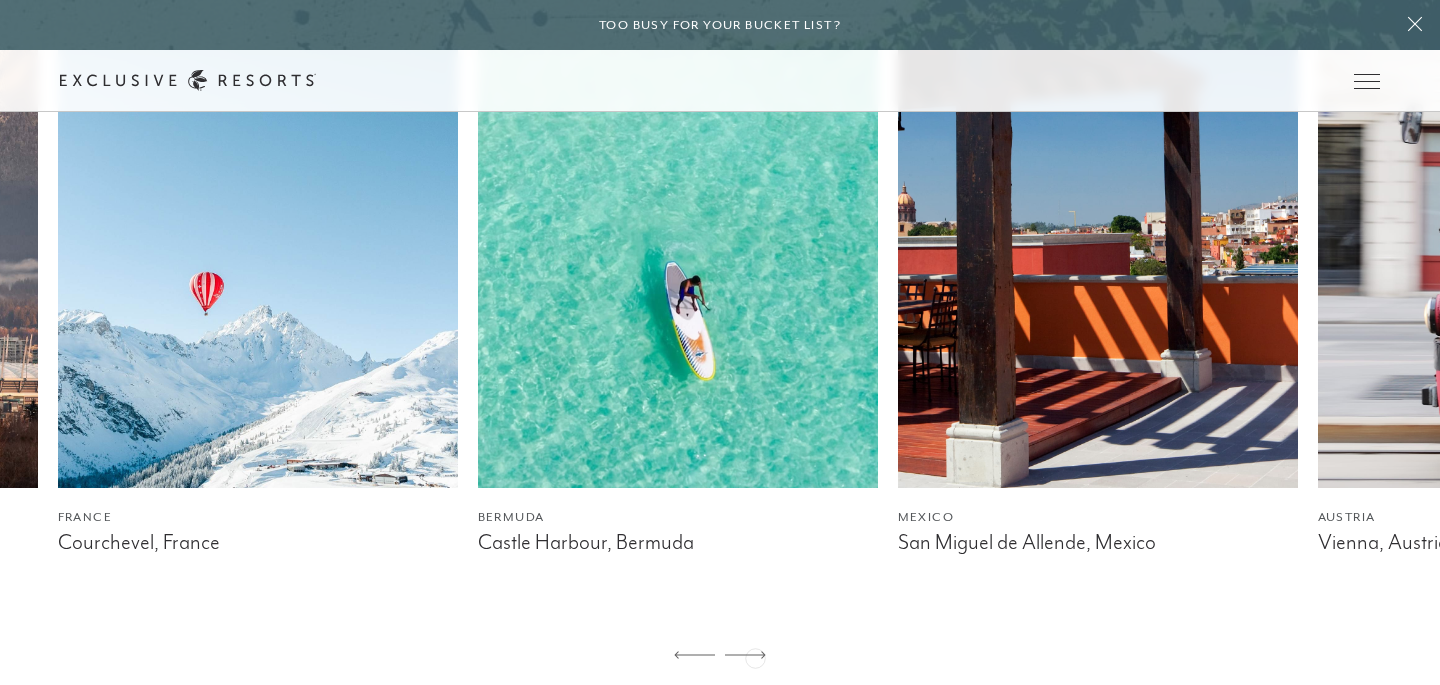 click 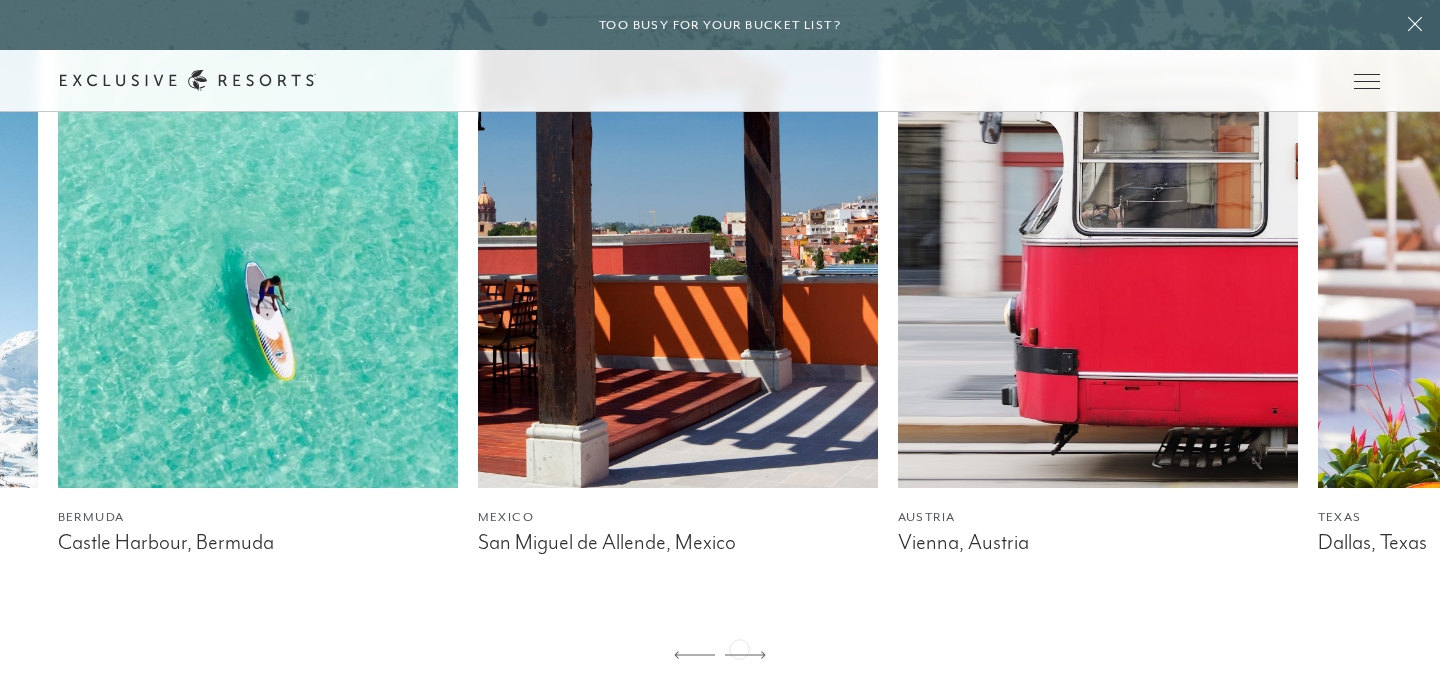 click at bounding box center [745, 656] 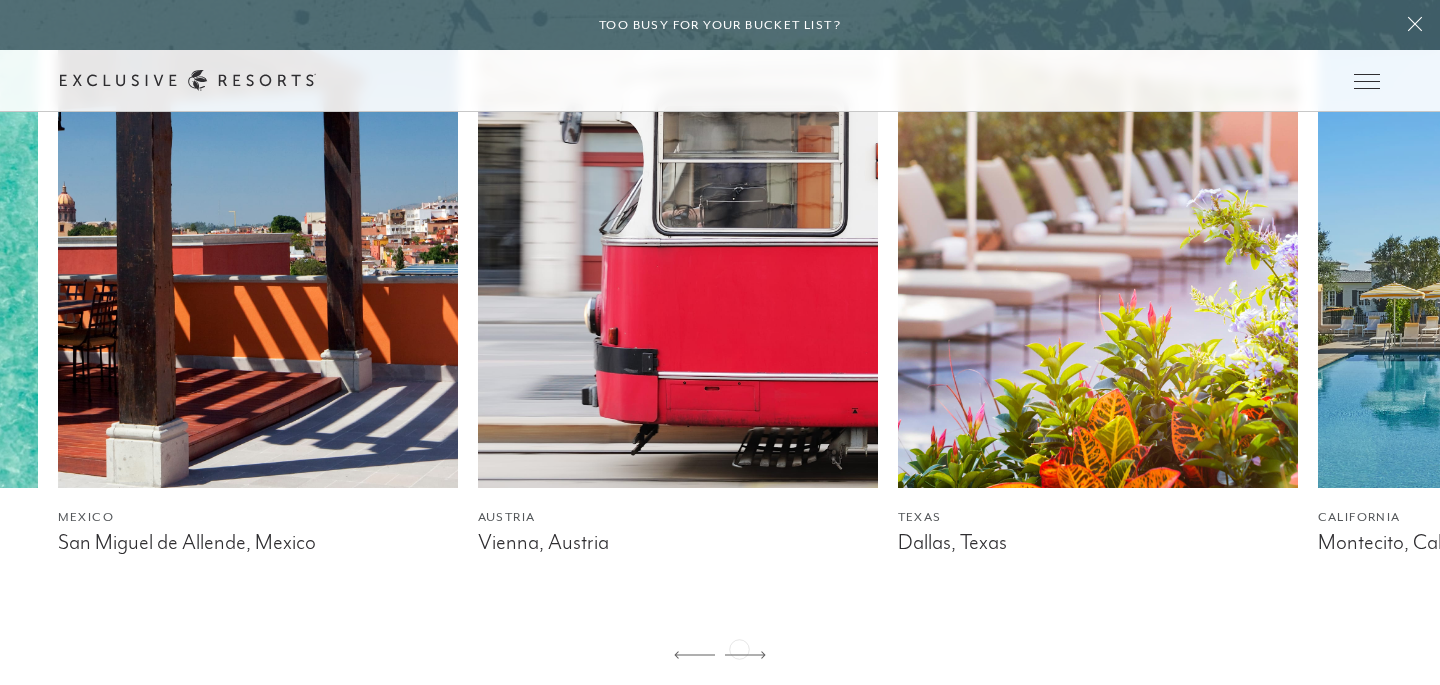 click at bounding box center [745, 656] 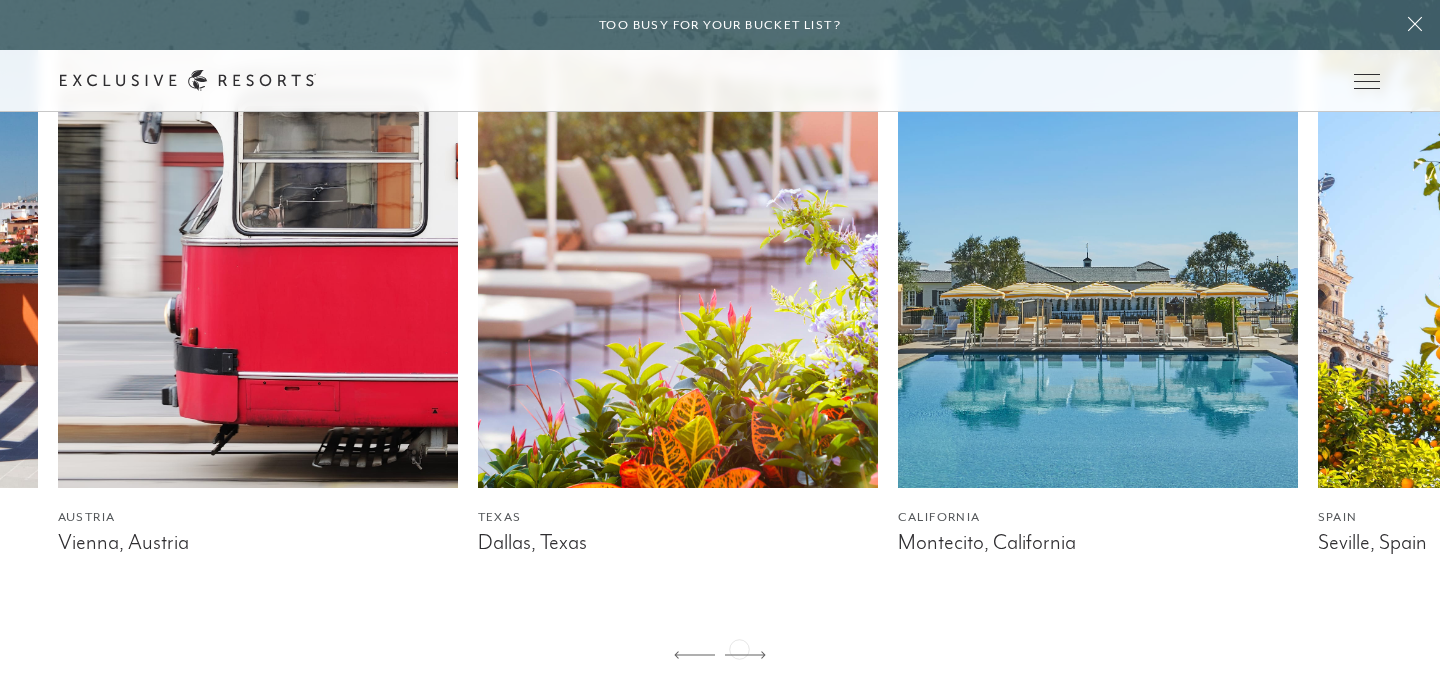 click at bounding box center (745, 656) 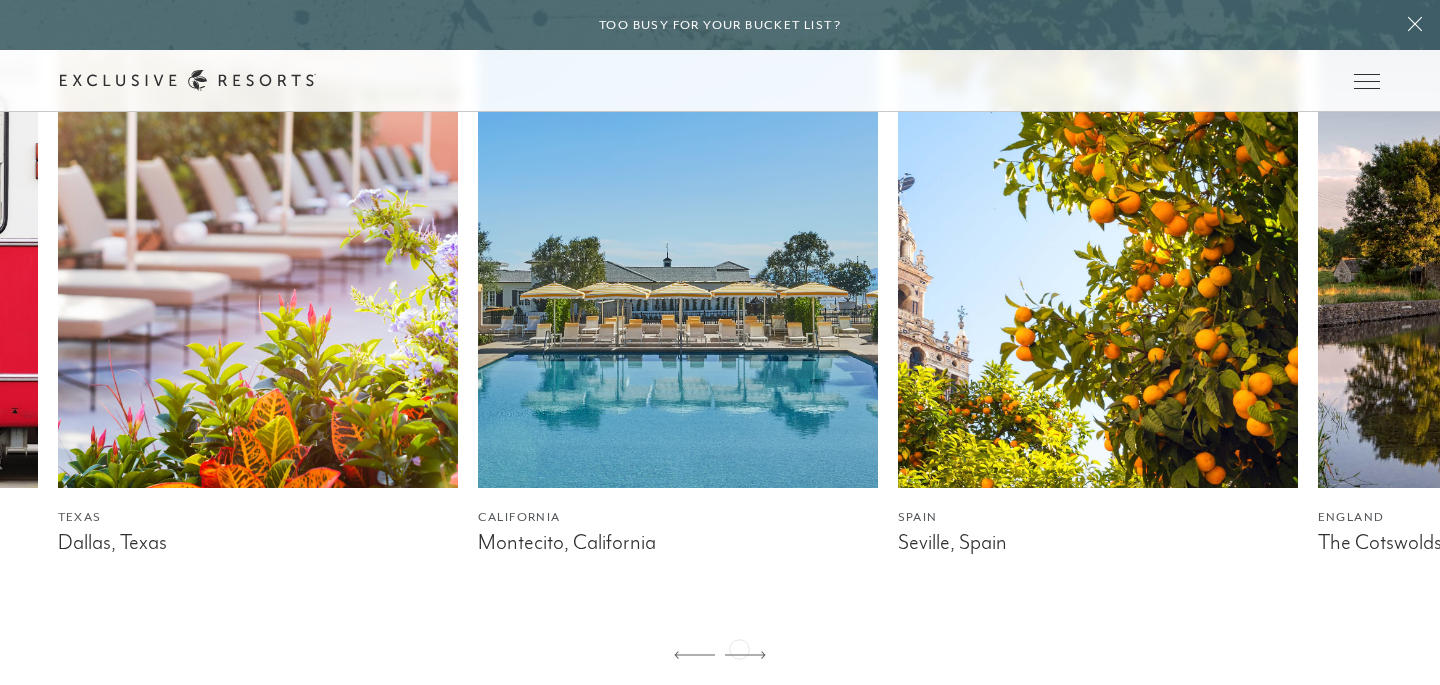 click at bounding box center [745, 656] 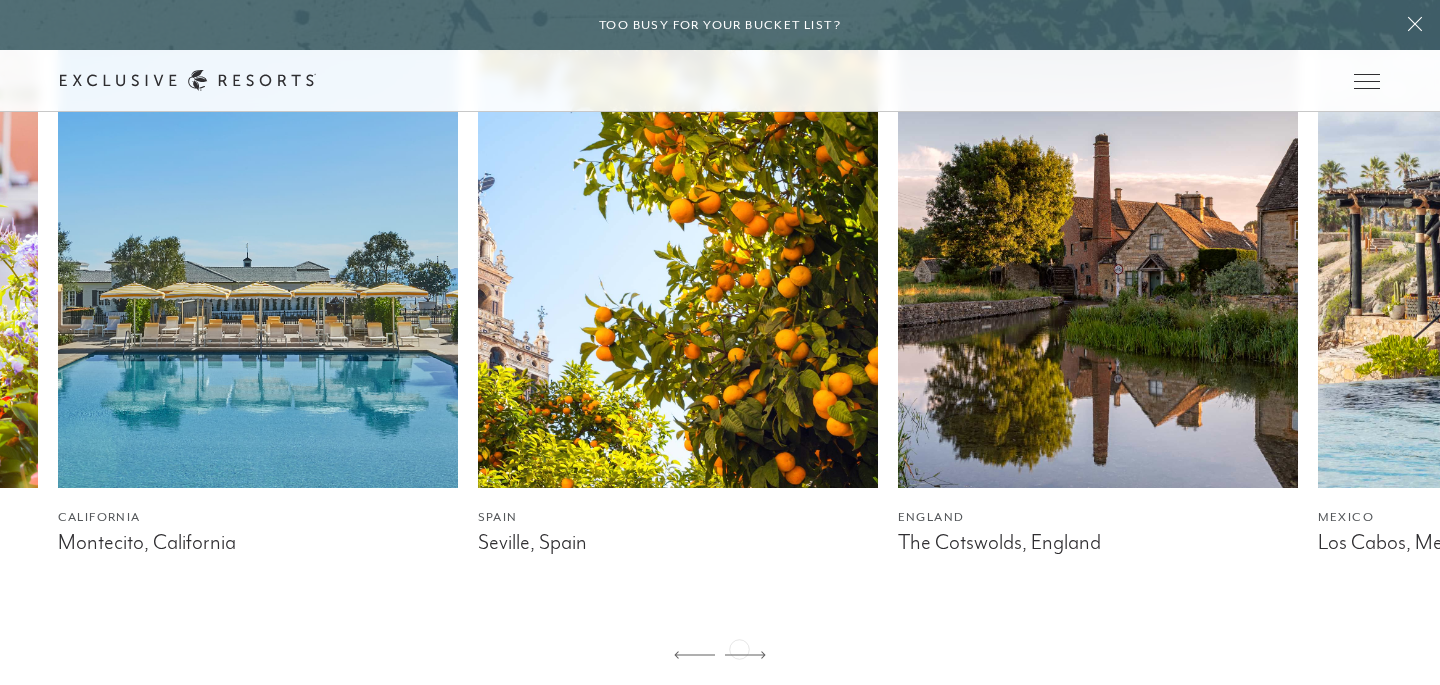 click at bounding box center [745, 656] 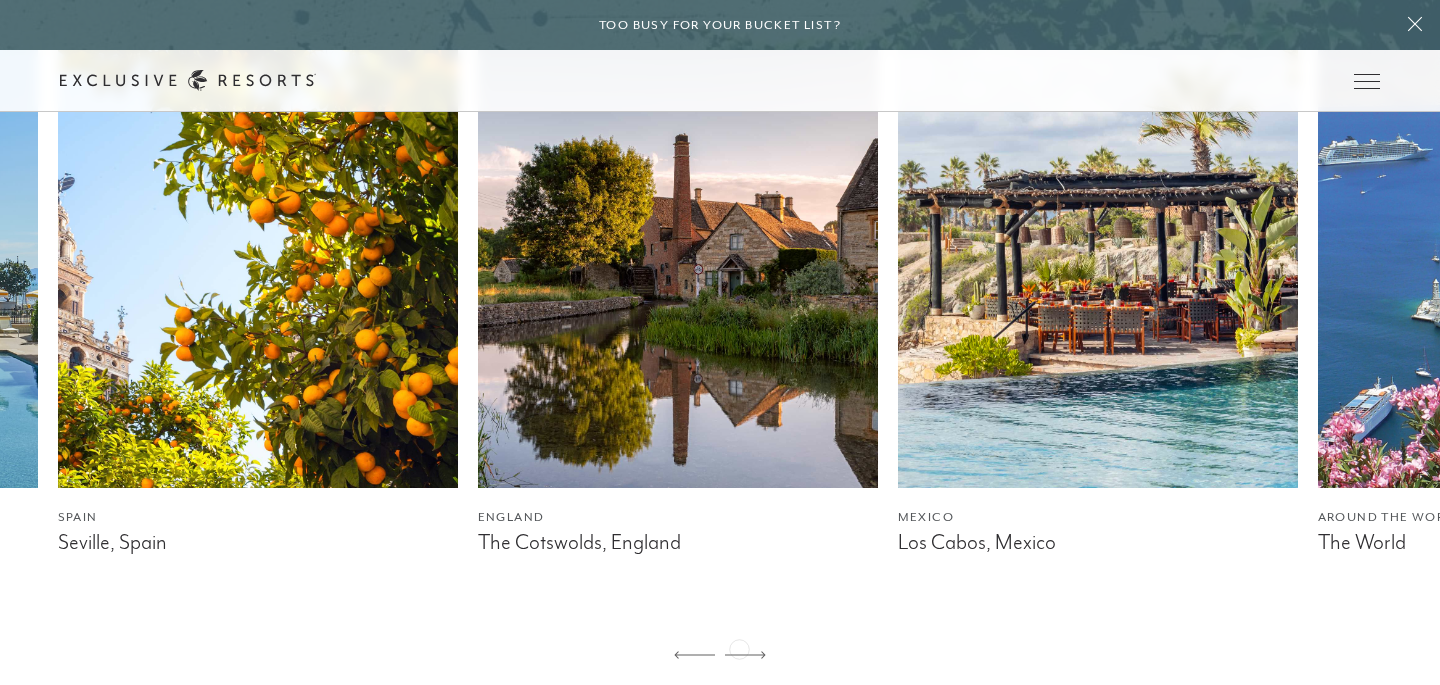 click at bounding box center (745, 656) 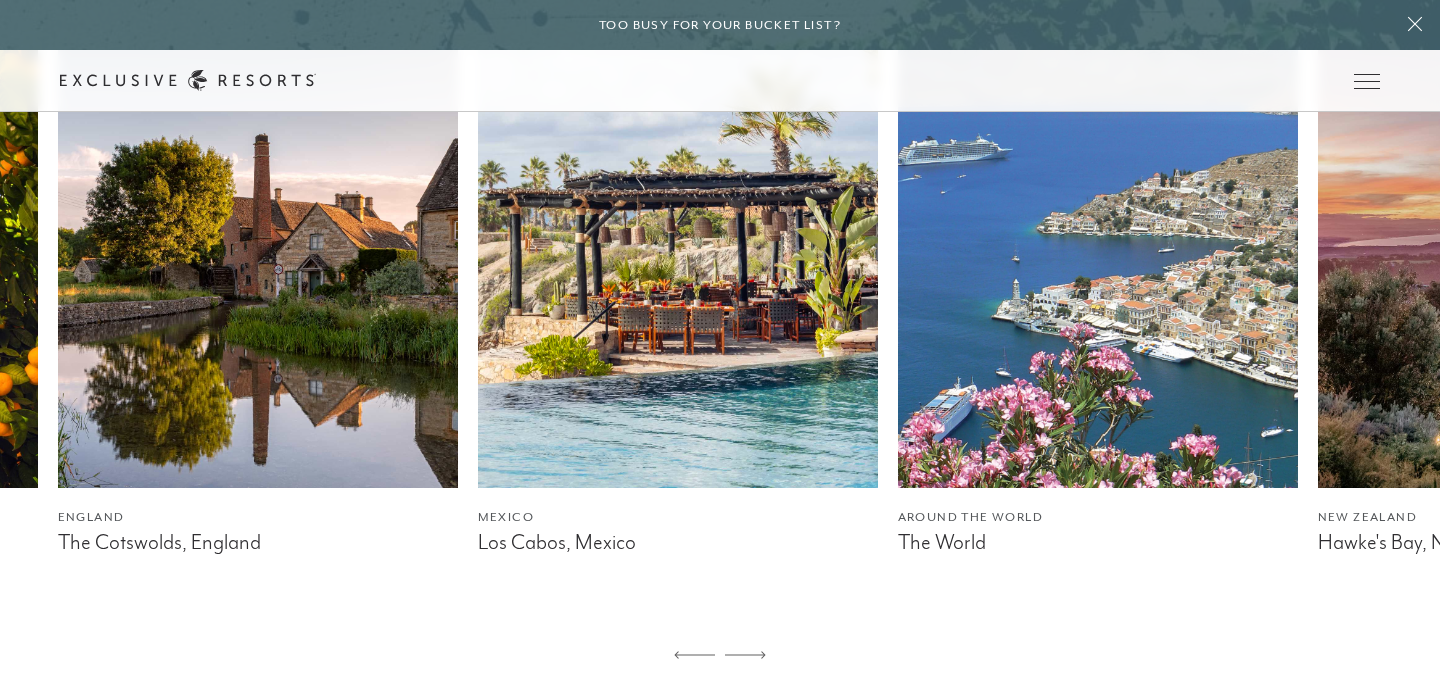 click at bounding box center [258, 238] 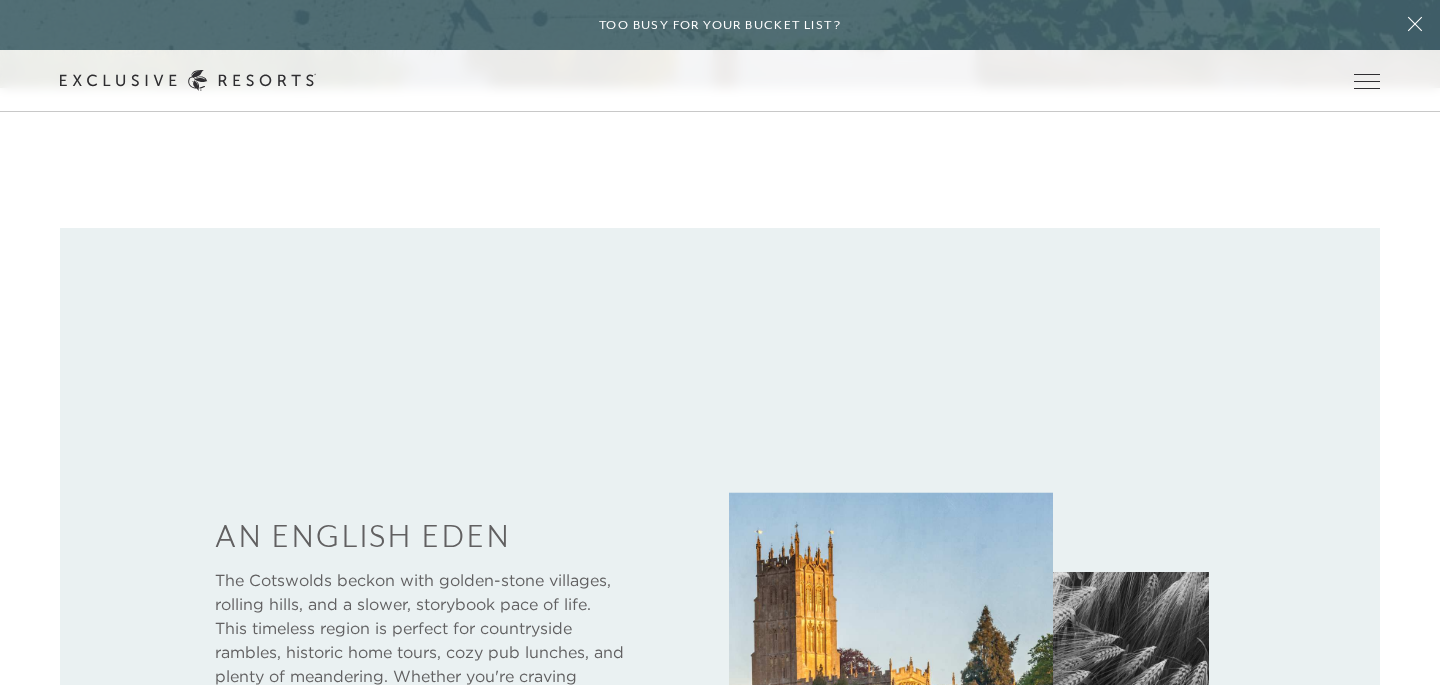 scroll, scrollTop: 860, scrollLeft: 0, axis: vertical 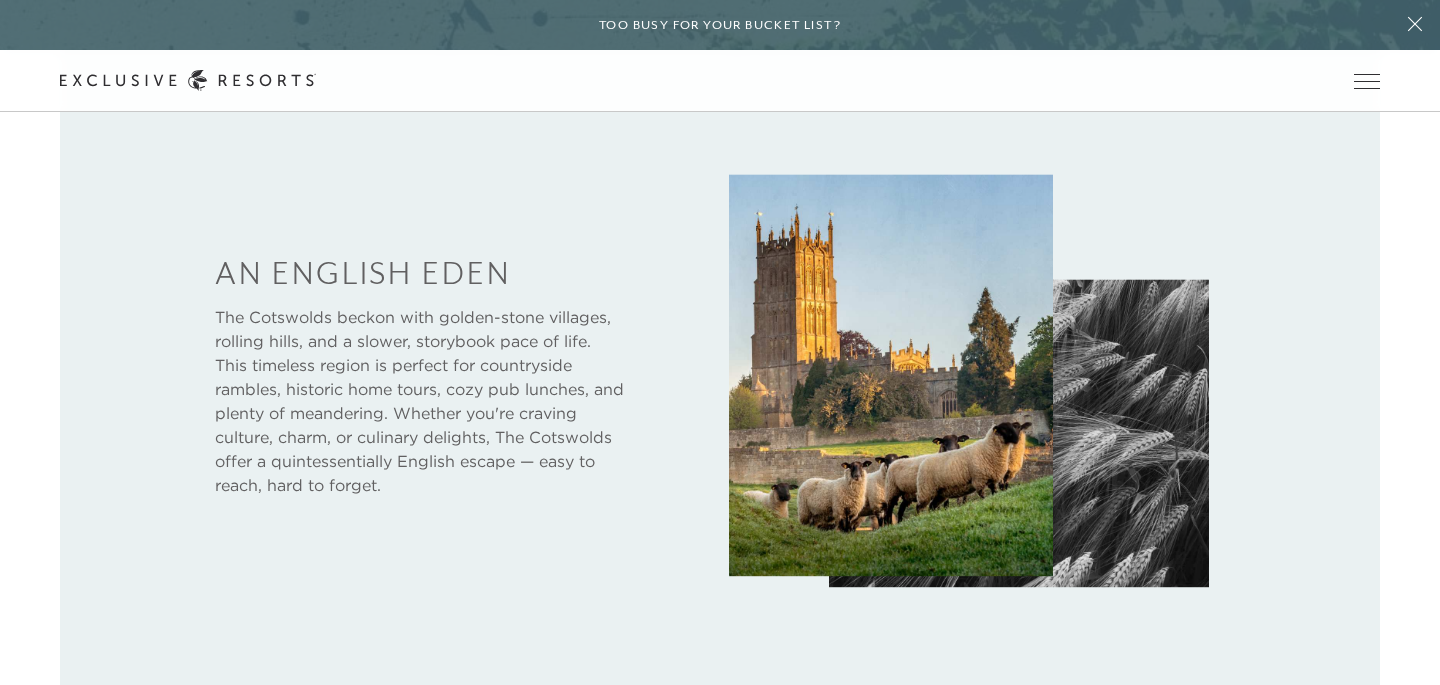 click at bounding box center (1019, 433) 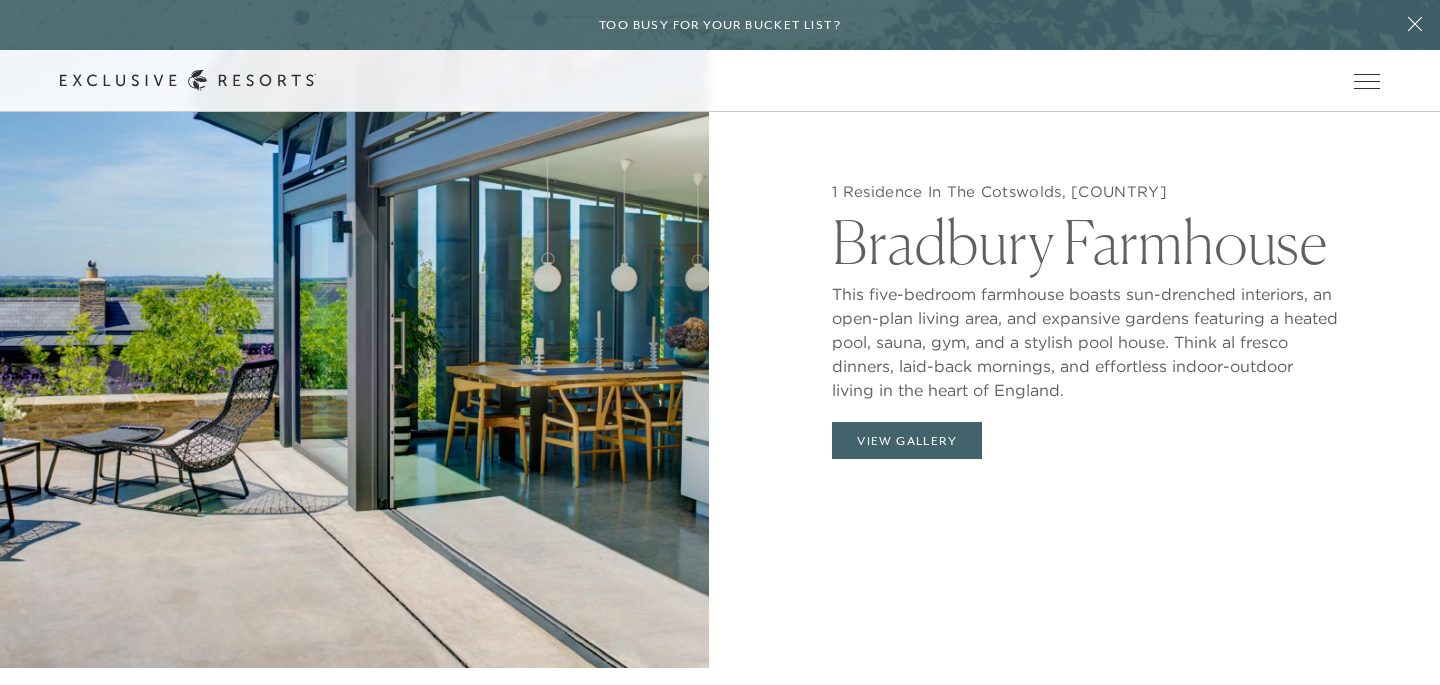 scroll, scrollTop: 1906, scrollLeft: 0, axis: vertical 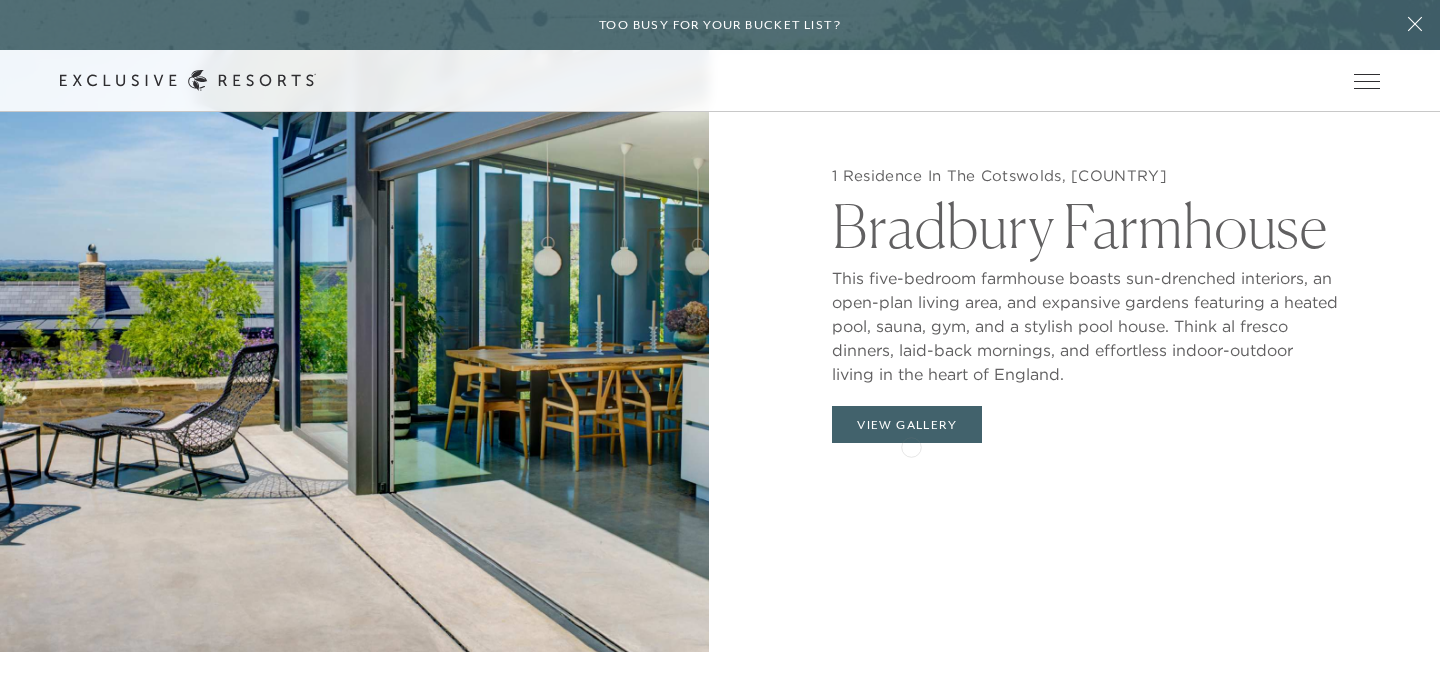 click on "1 Residence In The Cotswolds, [COUNTRY] Bradbury Farmhouse This five-bedroom farmhouse boasts sun-drenched interiors, an open-plan living area, and expansive gardens featuring a heated pool, sauna, gym, and a stylish pool house. Think al fresco dinners, laid-back mornings, and effortless indoor-outdoor living in the heart of [COUNTRY]. View Gallery" 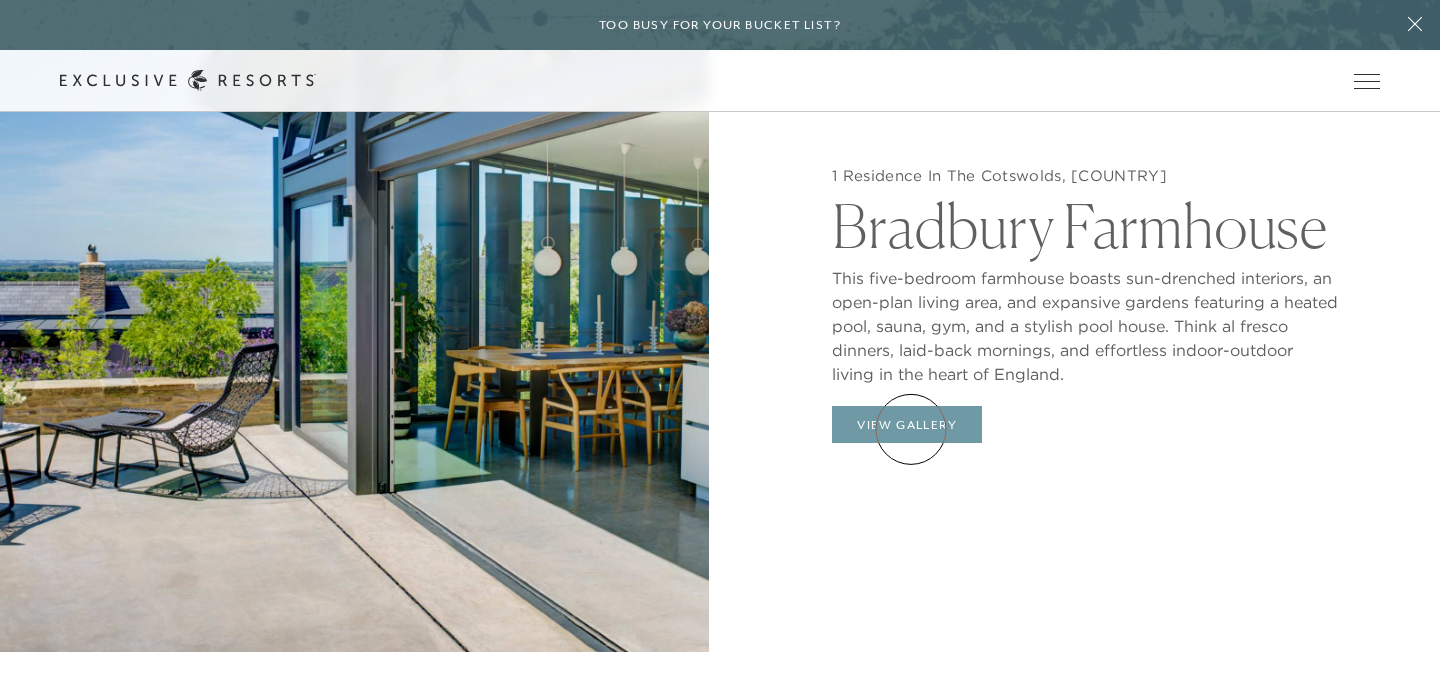 click on "View Gallery" at bounding box center [907, 425] 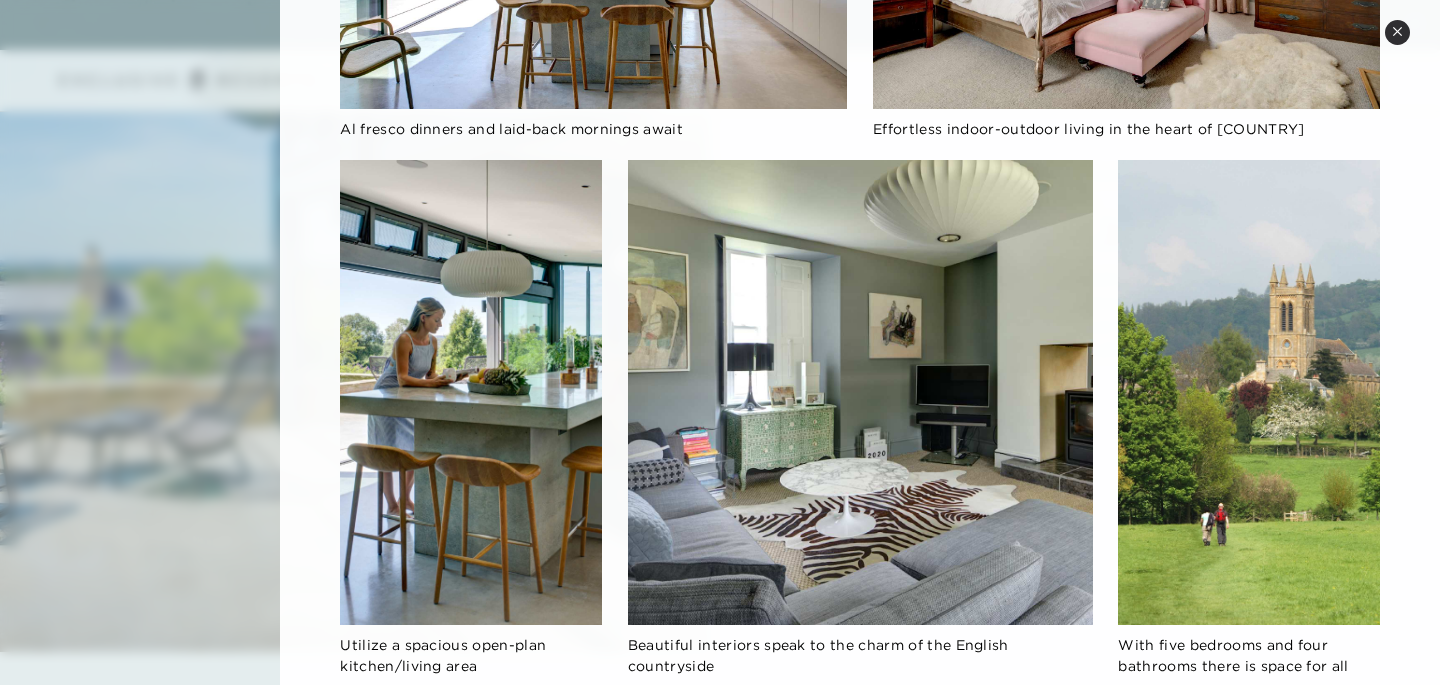 scroll, scrollTop: 2277, scrollLeft: 0, axis: vertical 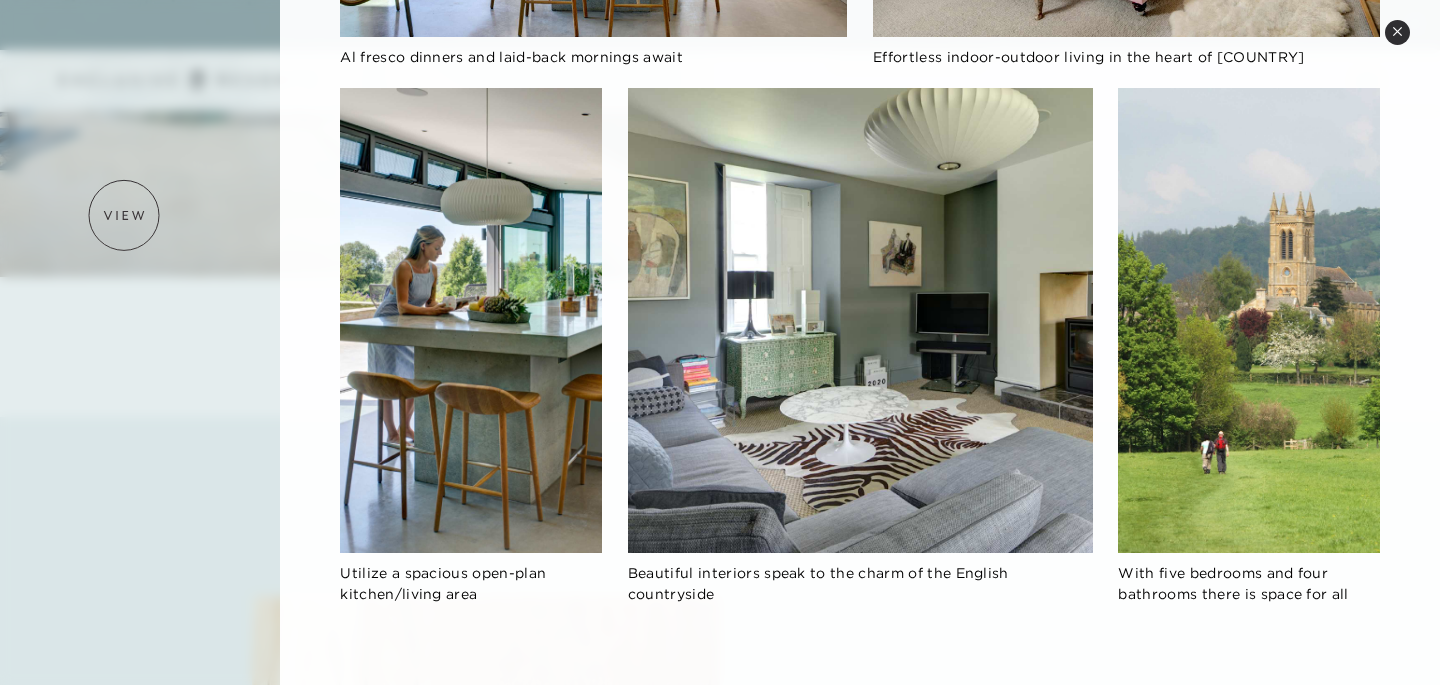 click 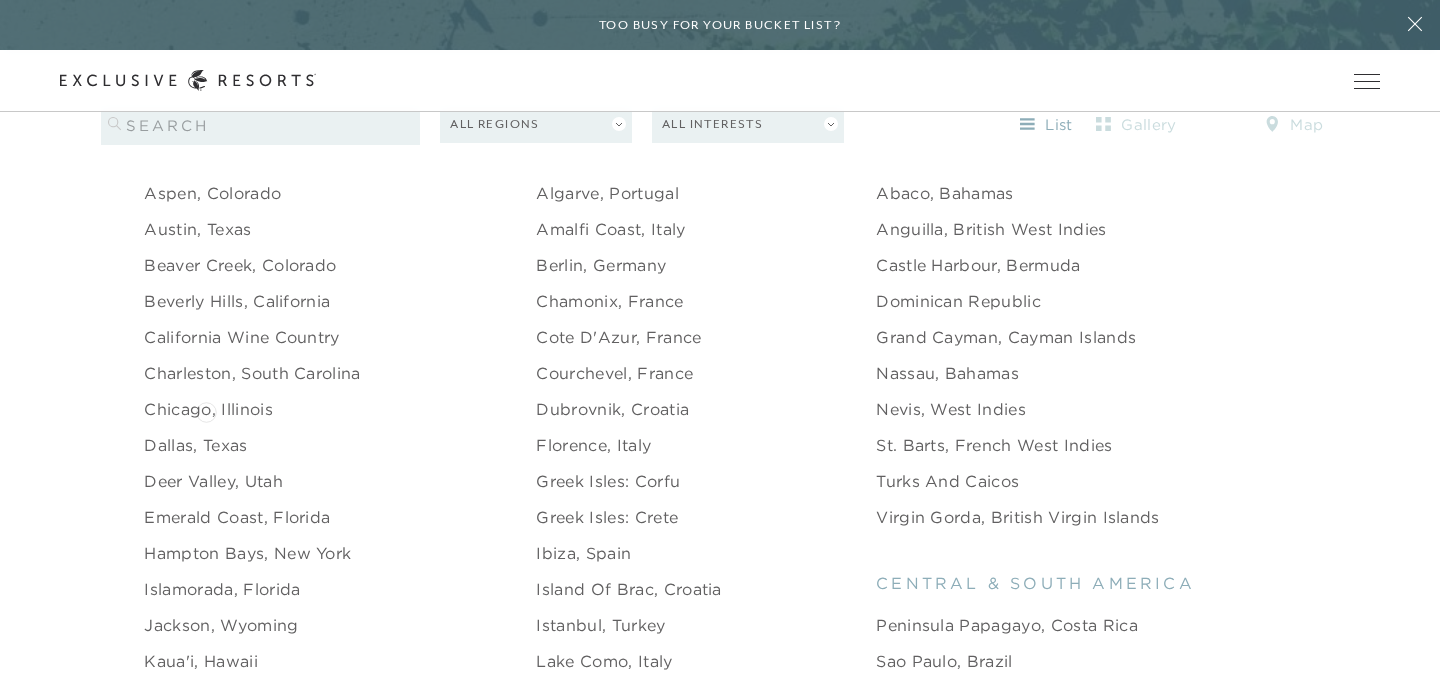scroll, scrollTop: 2026, scrollLeft: 0, axis: vertical 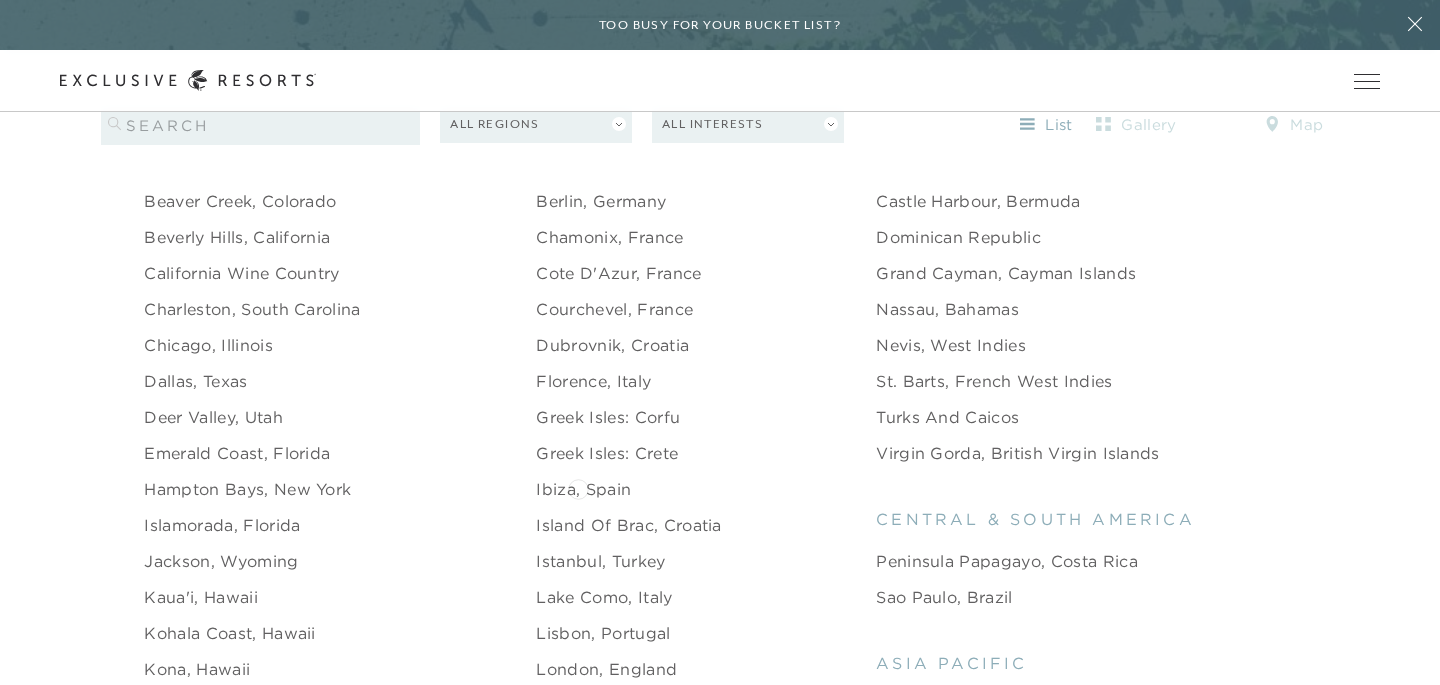 click on "Ibiza, Spain" at bounding box center (583, 489) 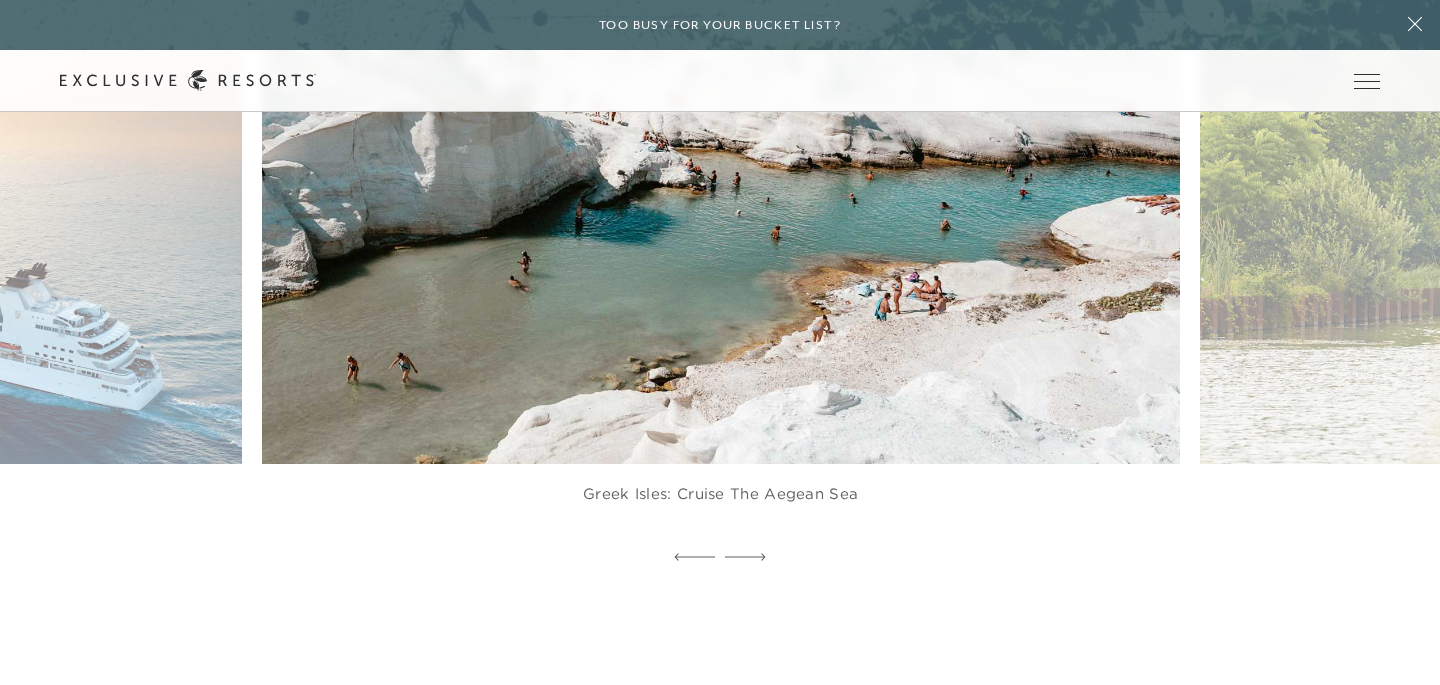 scroll, scrollTop: 3882, scrollLeft: 0, axis: vertical 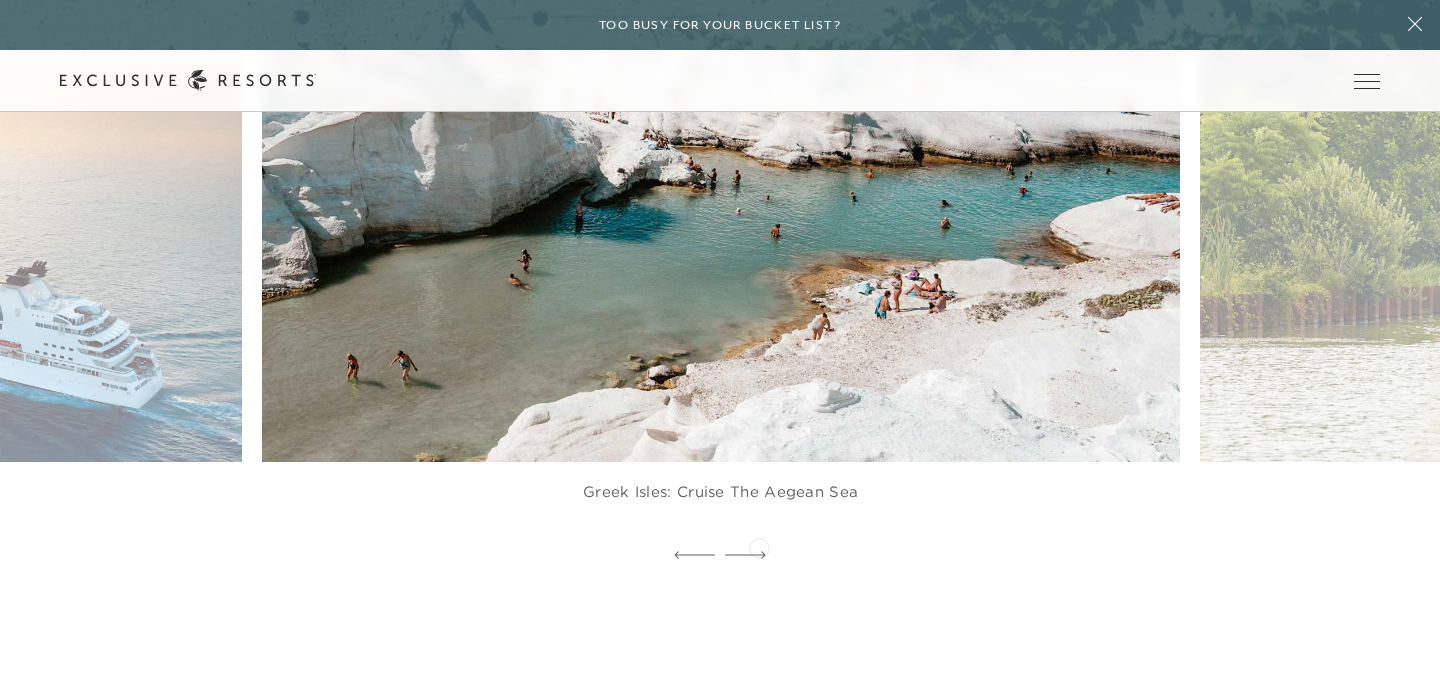 click 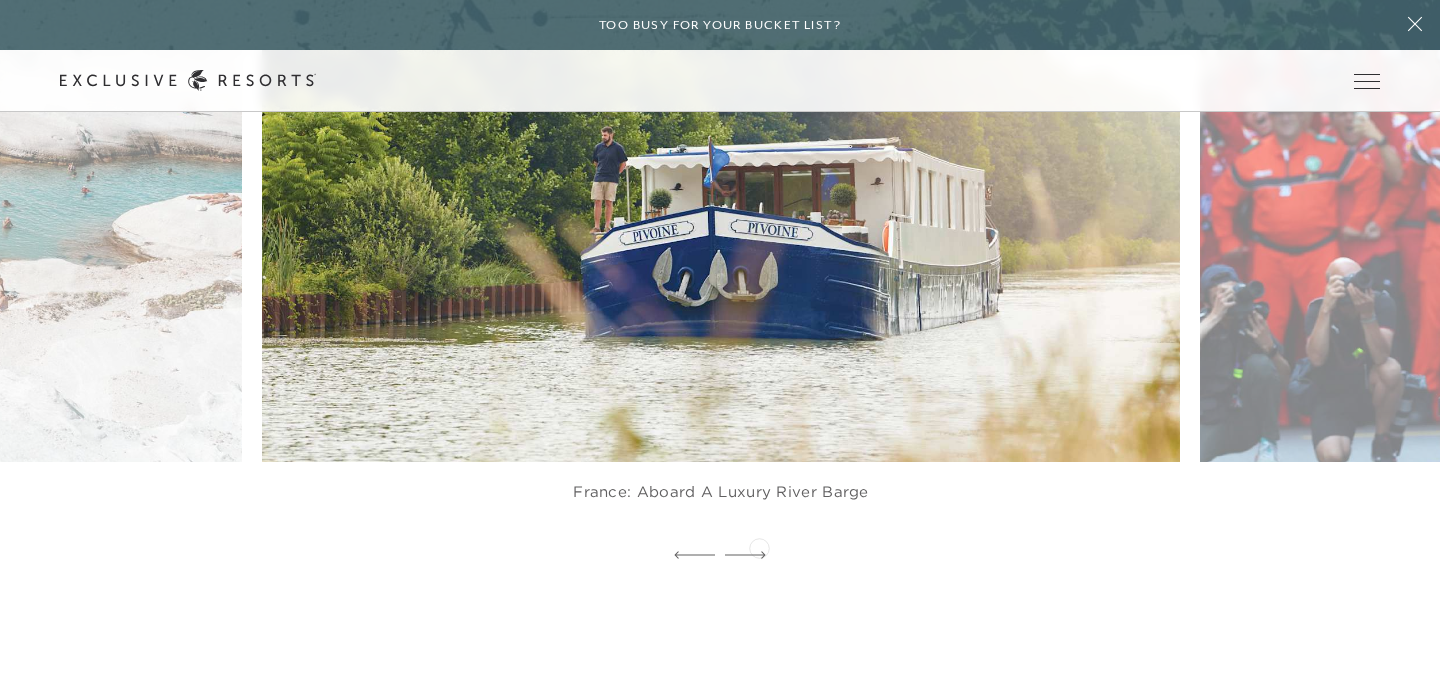 click 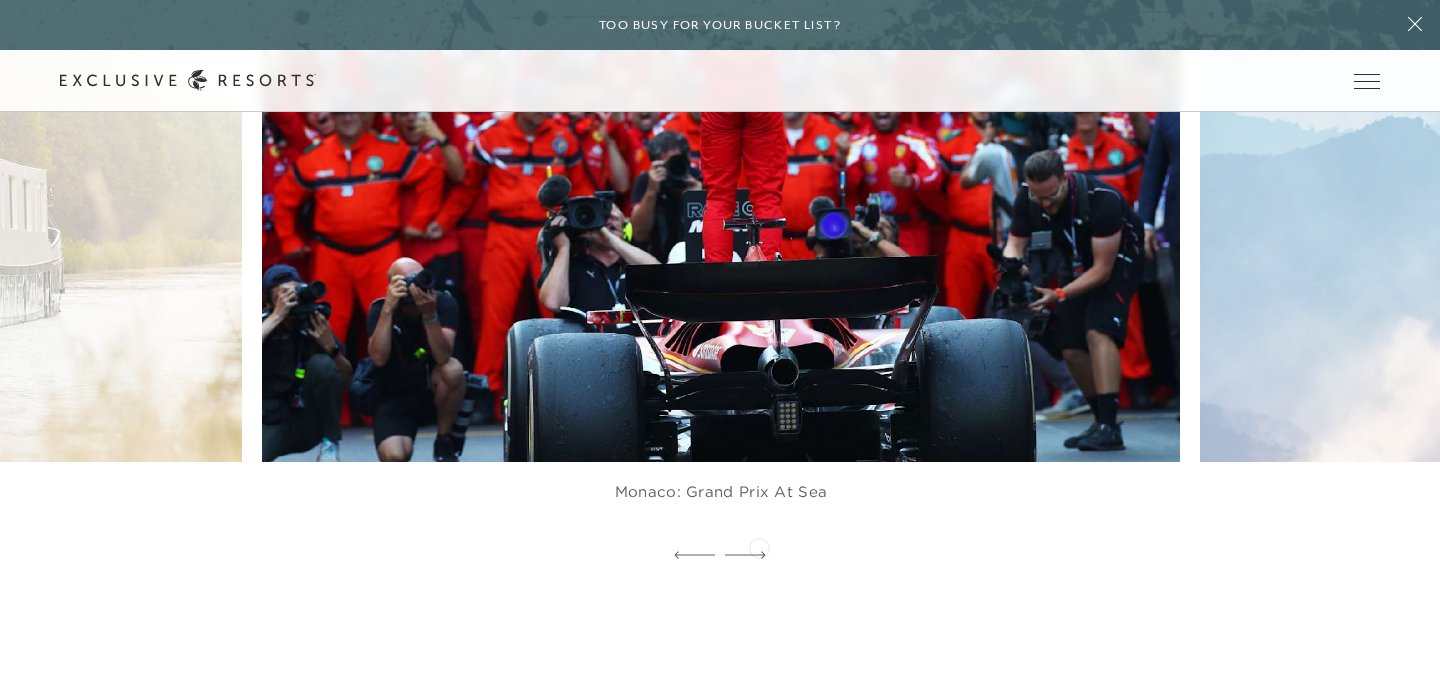 click 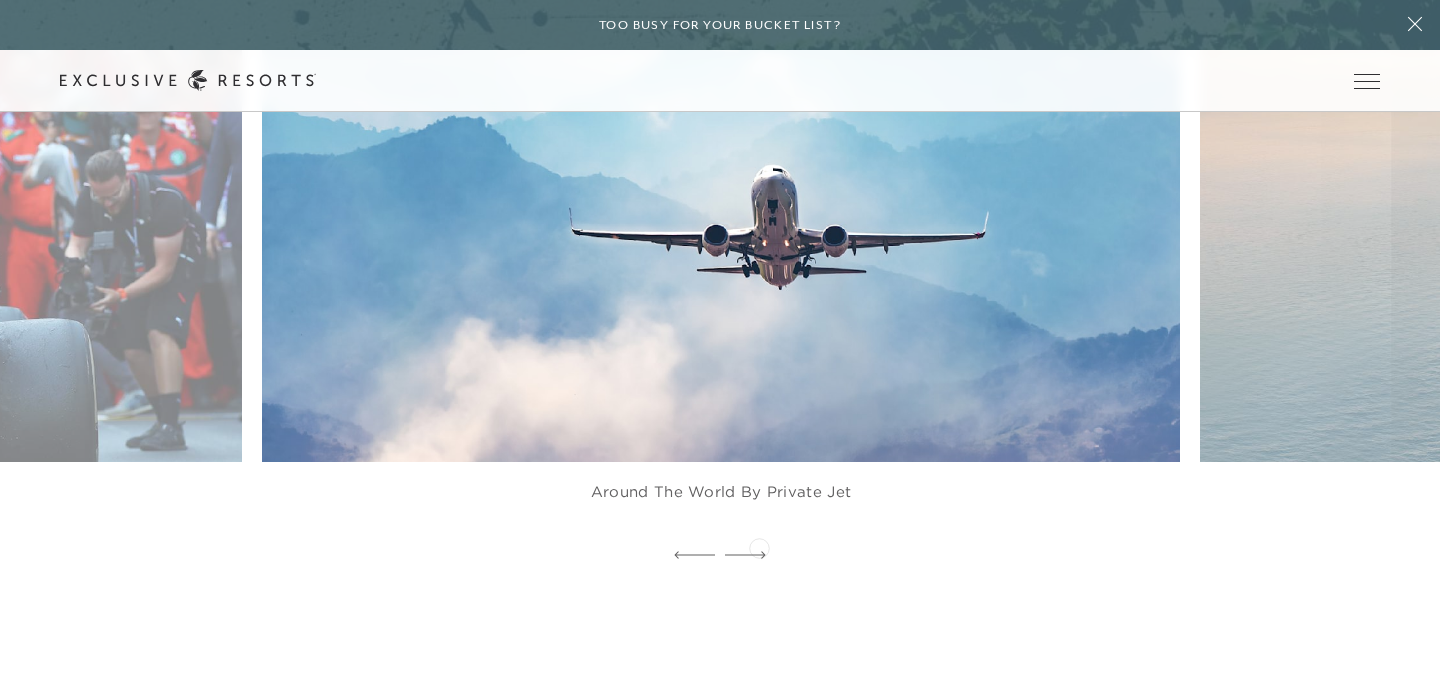 click 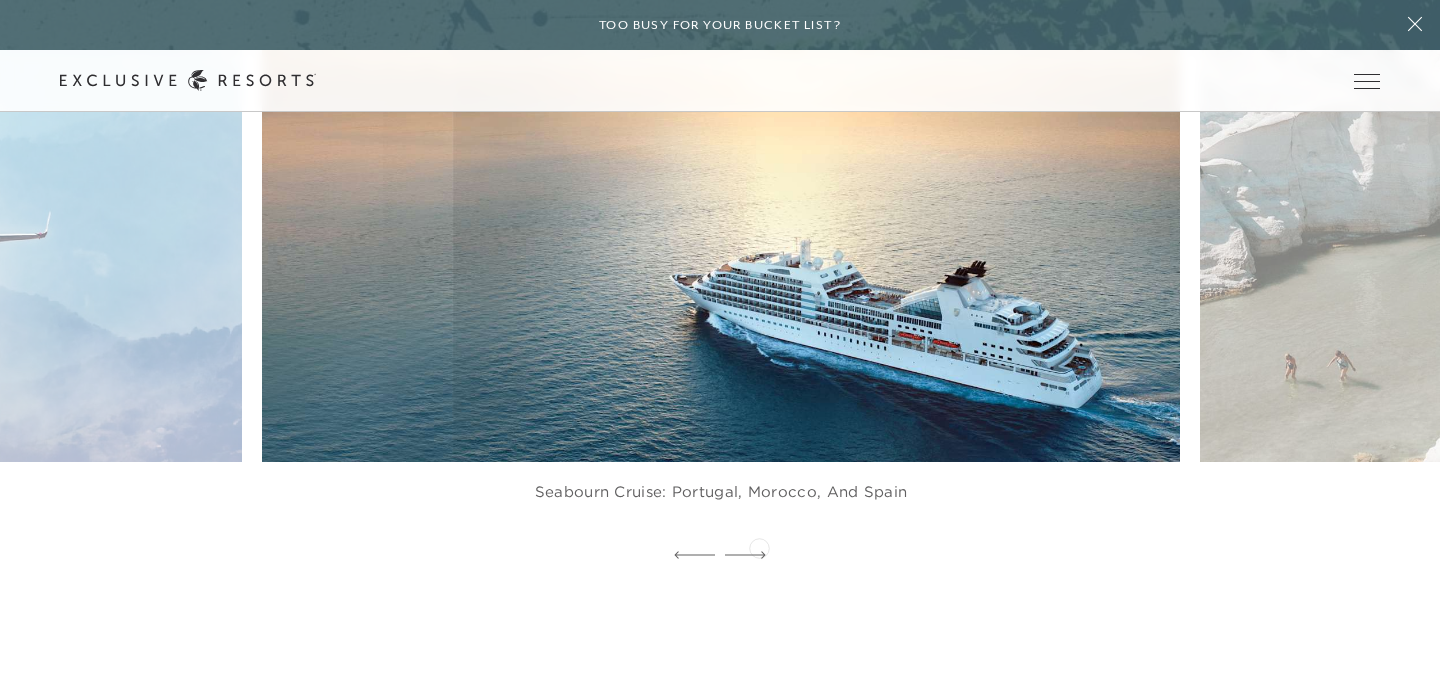 click 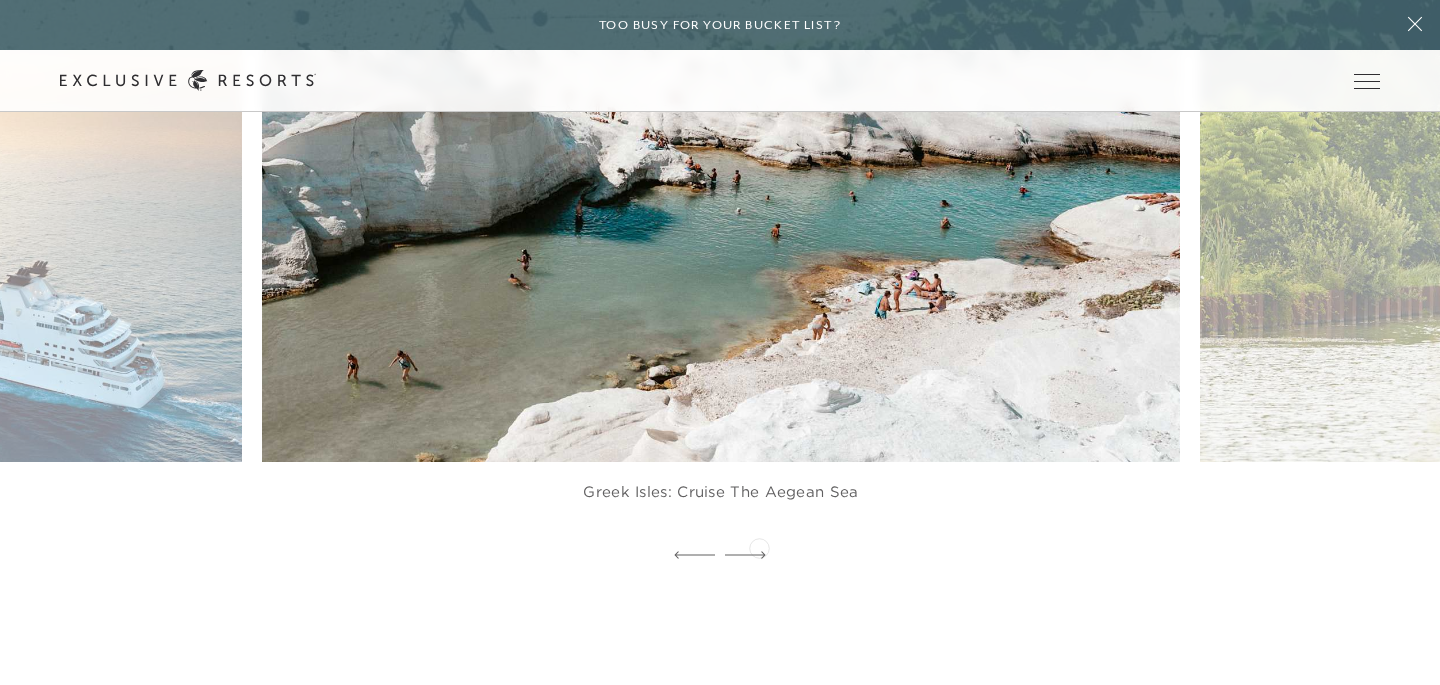 click 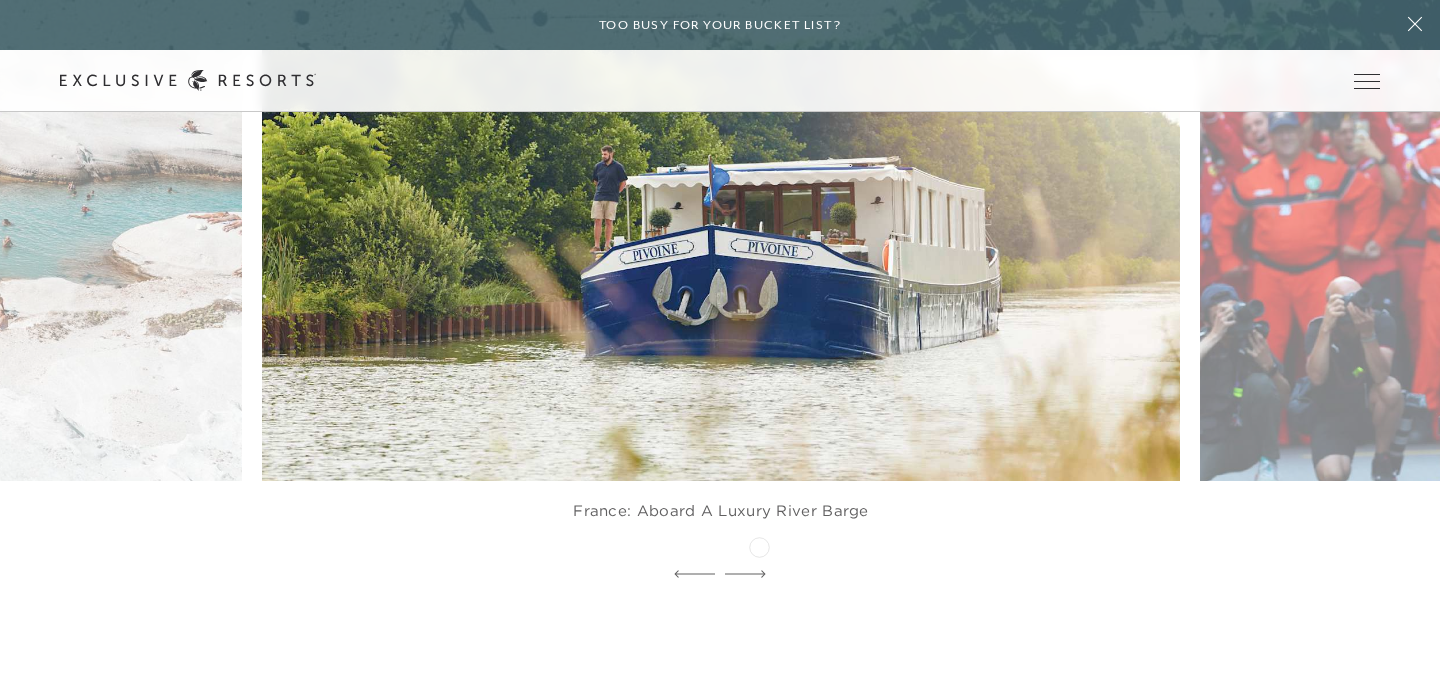 scroll, scrollTop: 3675, scrollLeft: 0, axis: vertical 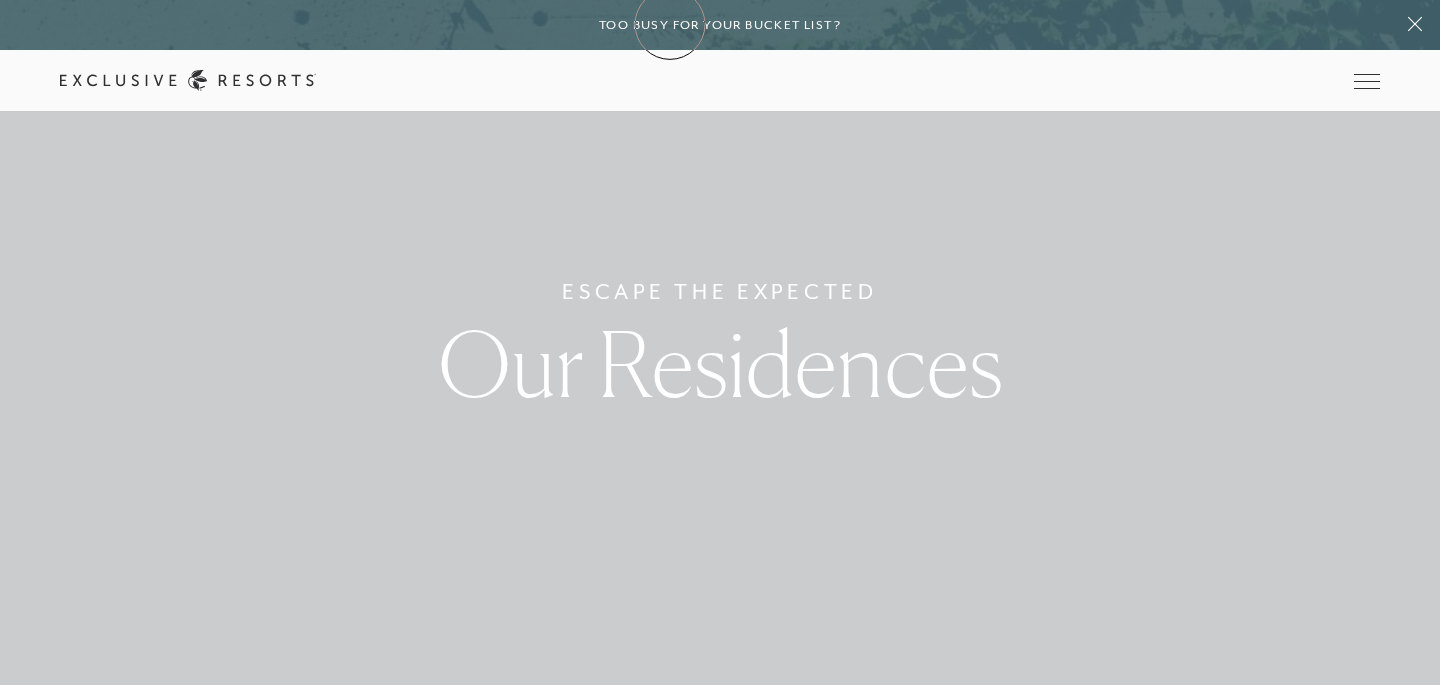 click on "Too busy for your bucket list?" at bounding box center (720, 25) 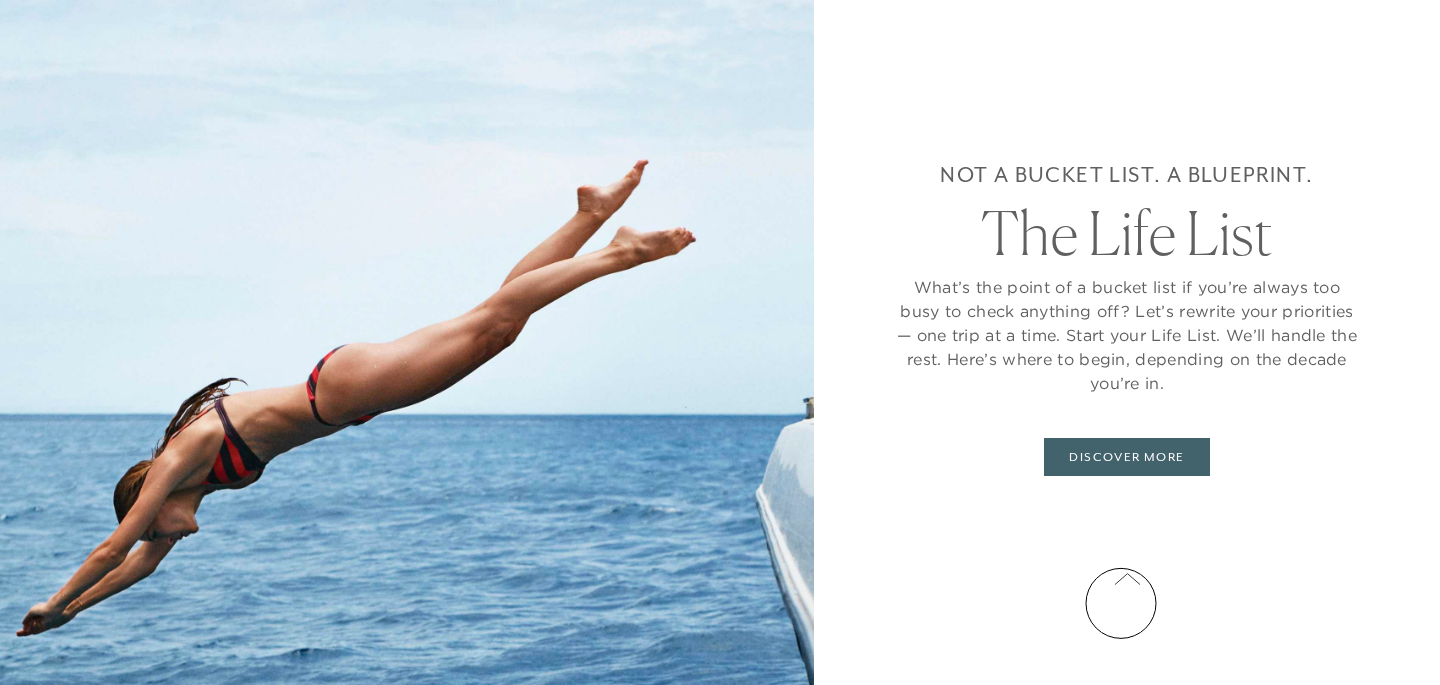 click on "Not a bucket list. A blueprint. The Life List What’s the point of a bucket list if you’re always too busy to check anything off? Let’s rewrite your priorities — one trip at a time. Start your Life List. We’ll handle the rest. Here’s where to begin, depending on the decade you’re in. DISCOVER MORE" at bounding box center [1127, 342] 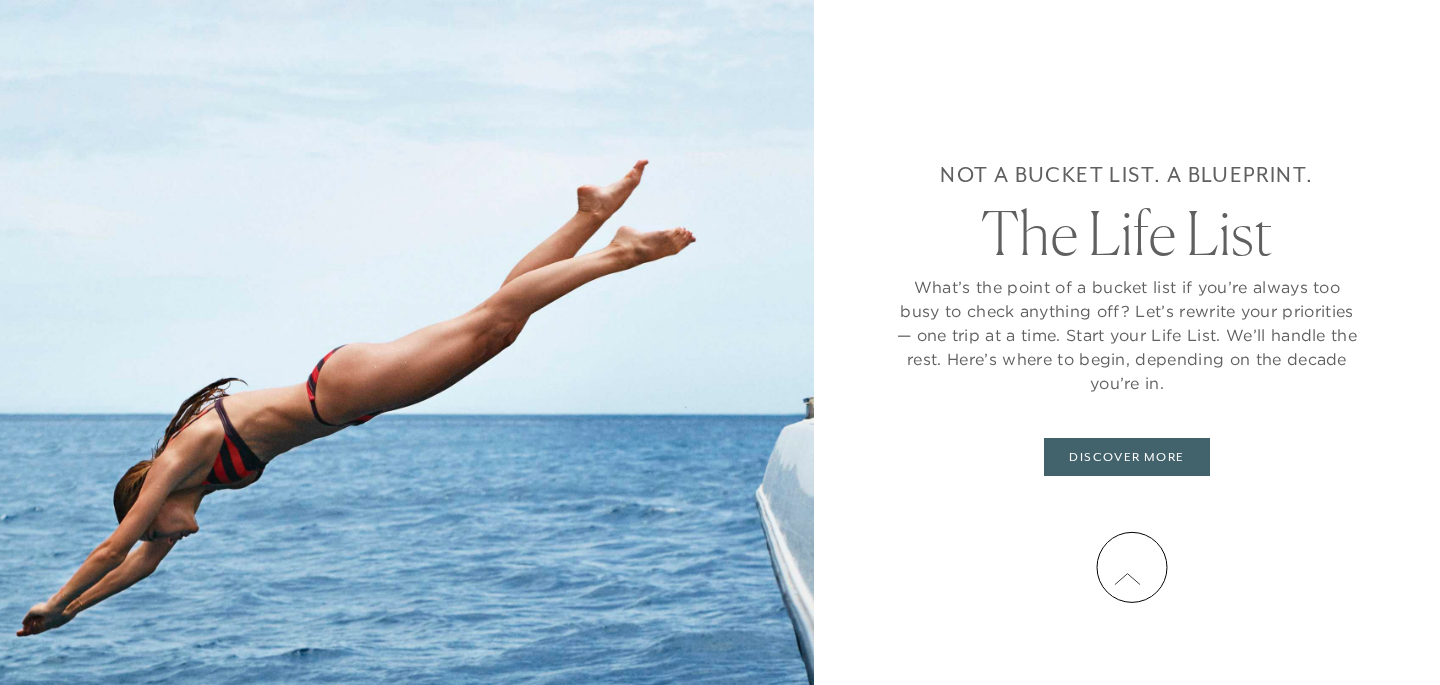 click at bounding box center [1127, 580] 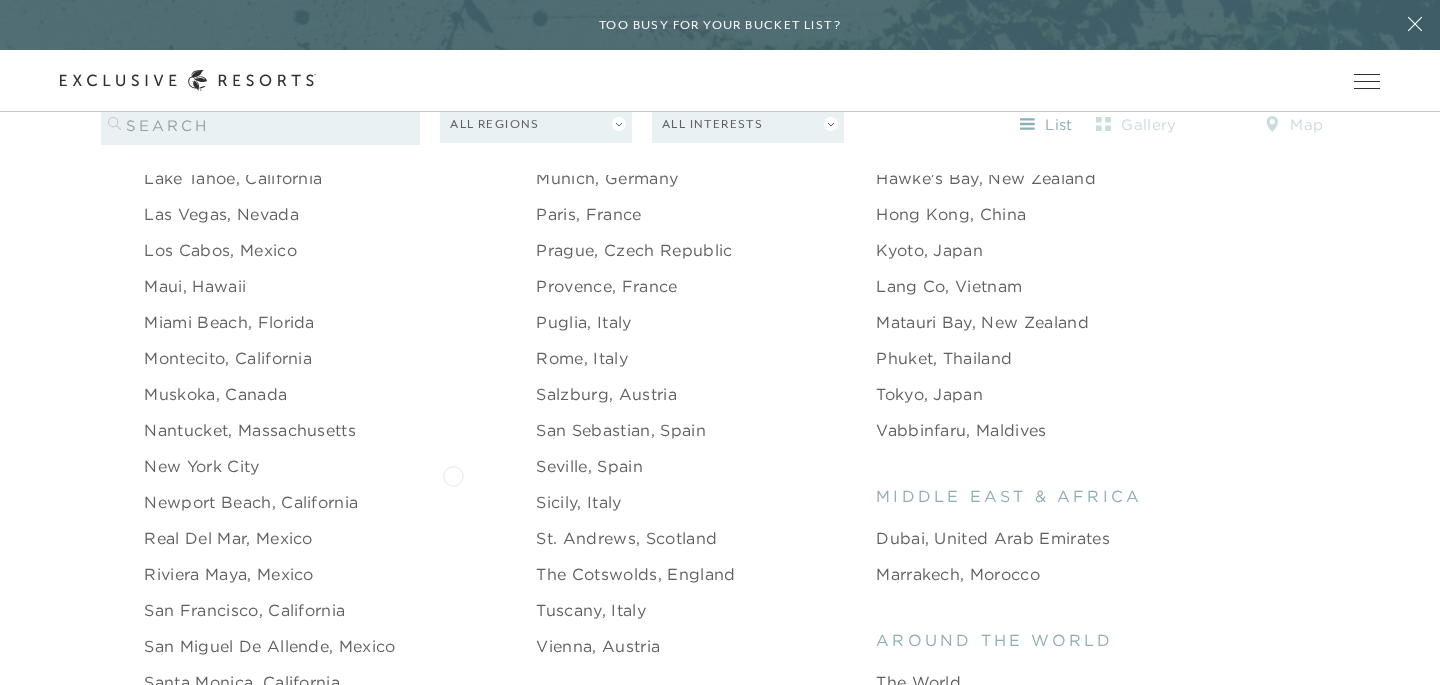 scroll, scrollTop: 2642, scrollLeft: 0, axis: vertical 